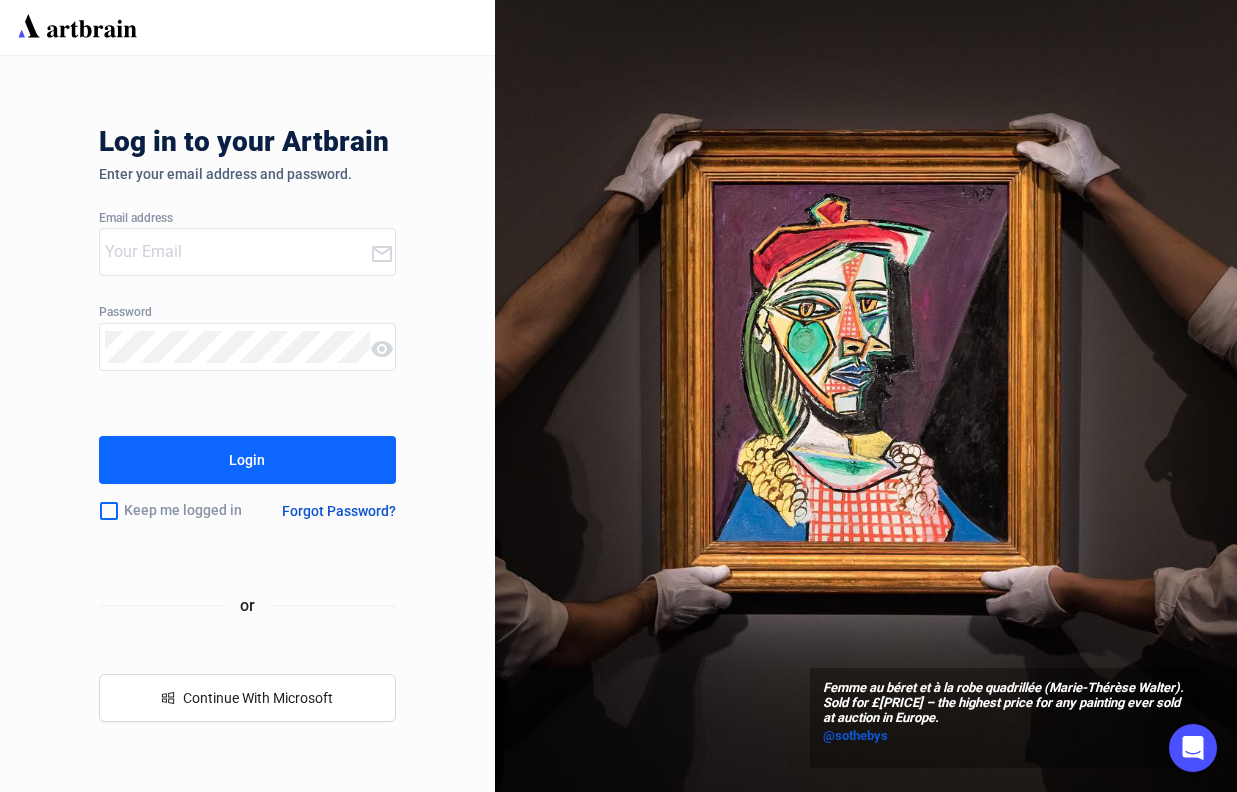 scroll, scrollTop: 0, scrollLeft: 0, axis: both 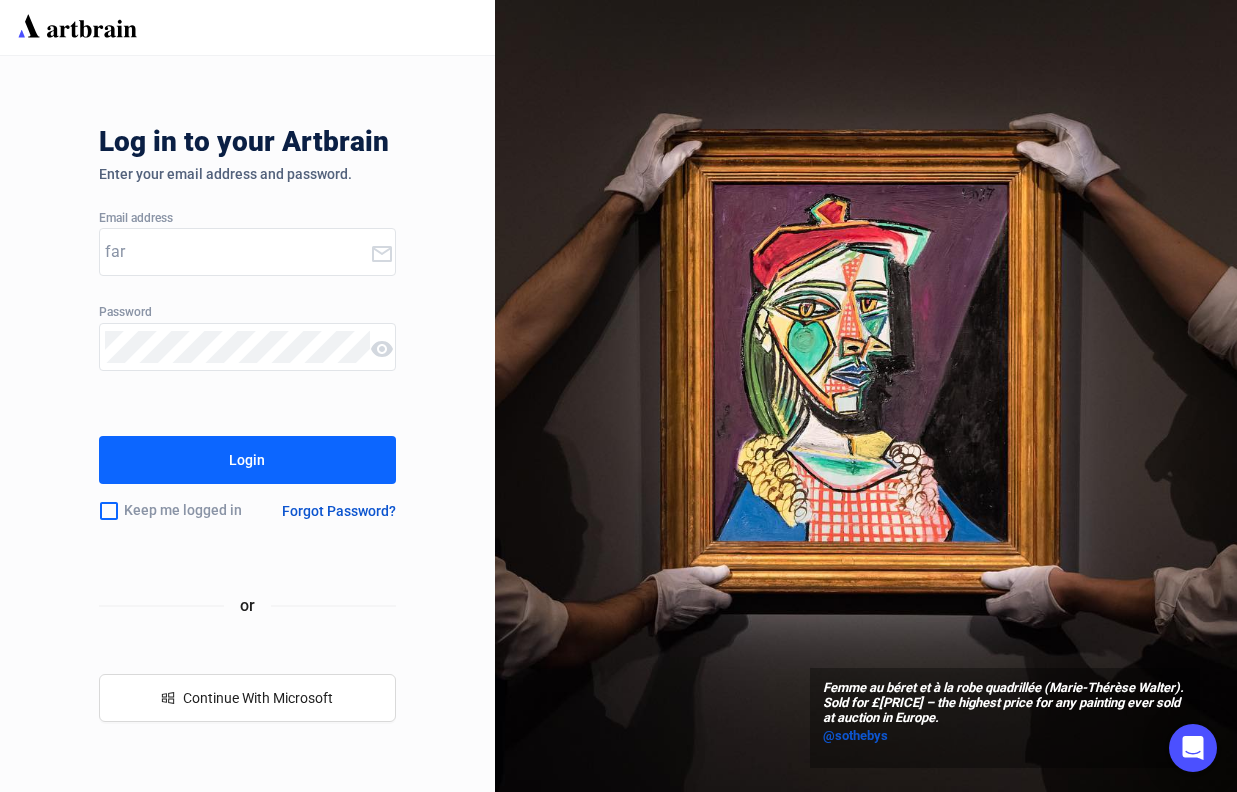 type on "[EMAIL]@[DOMAIN]" 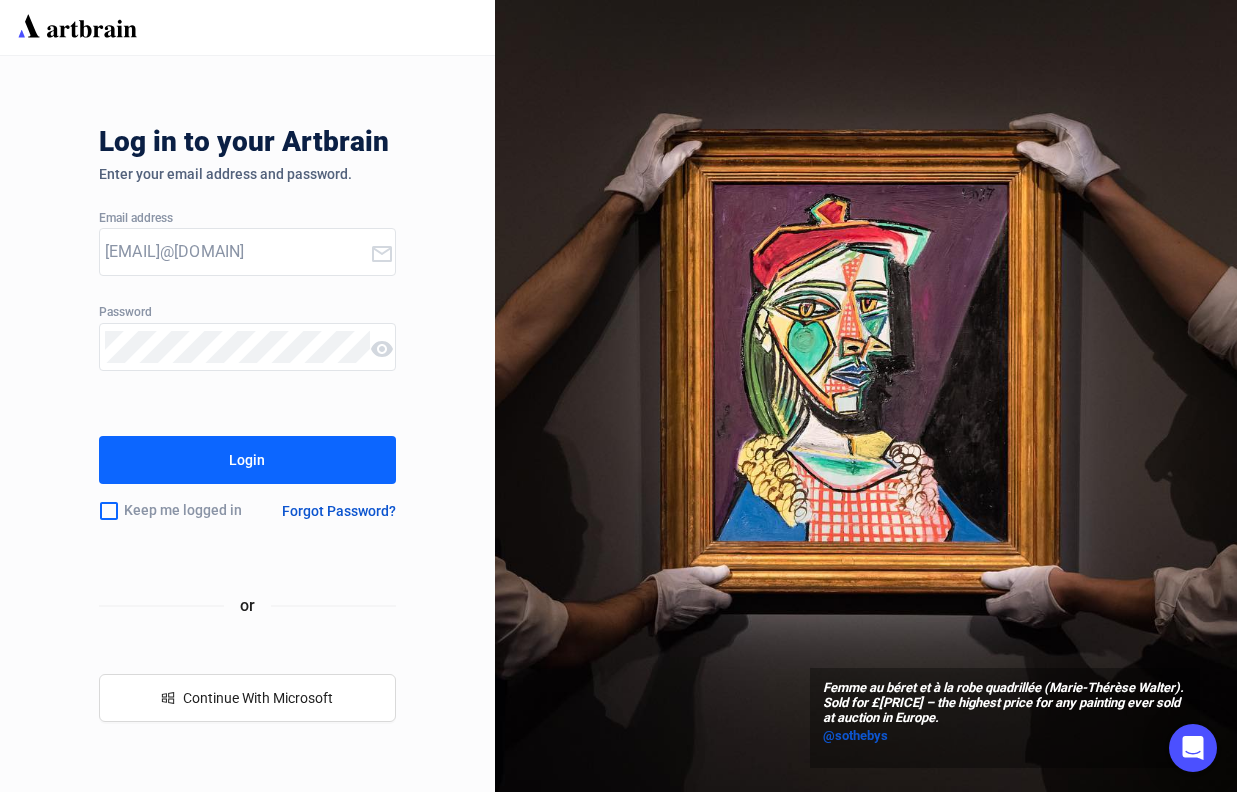 click on "Login" at bounding box center (247, 460) 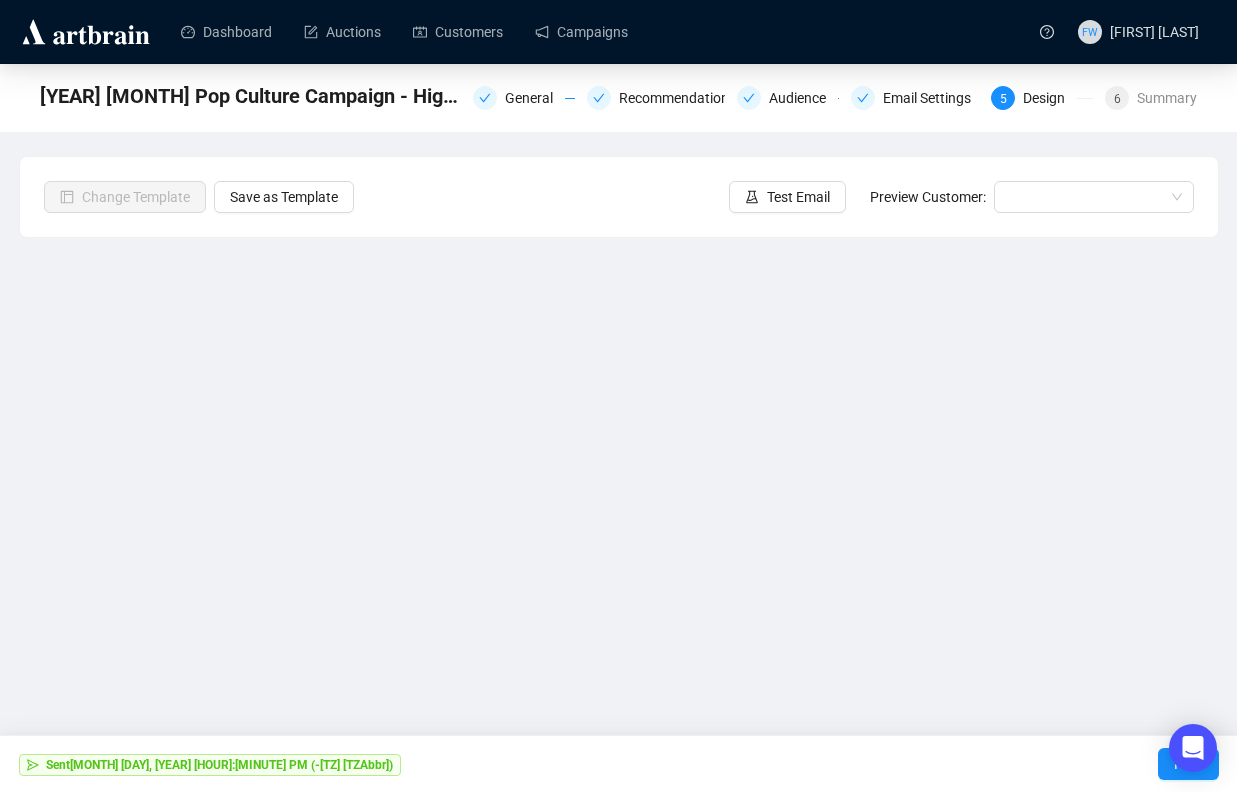 click at bounding box center (89, 31) 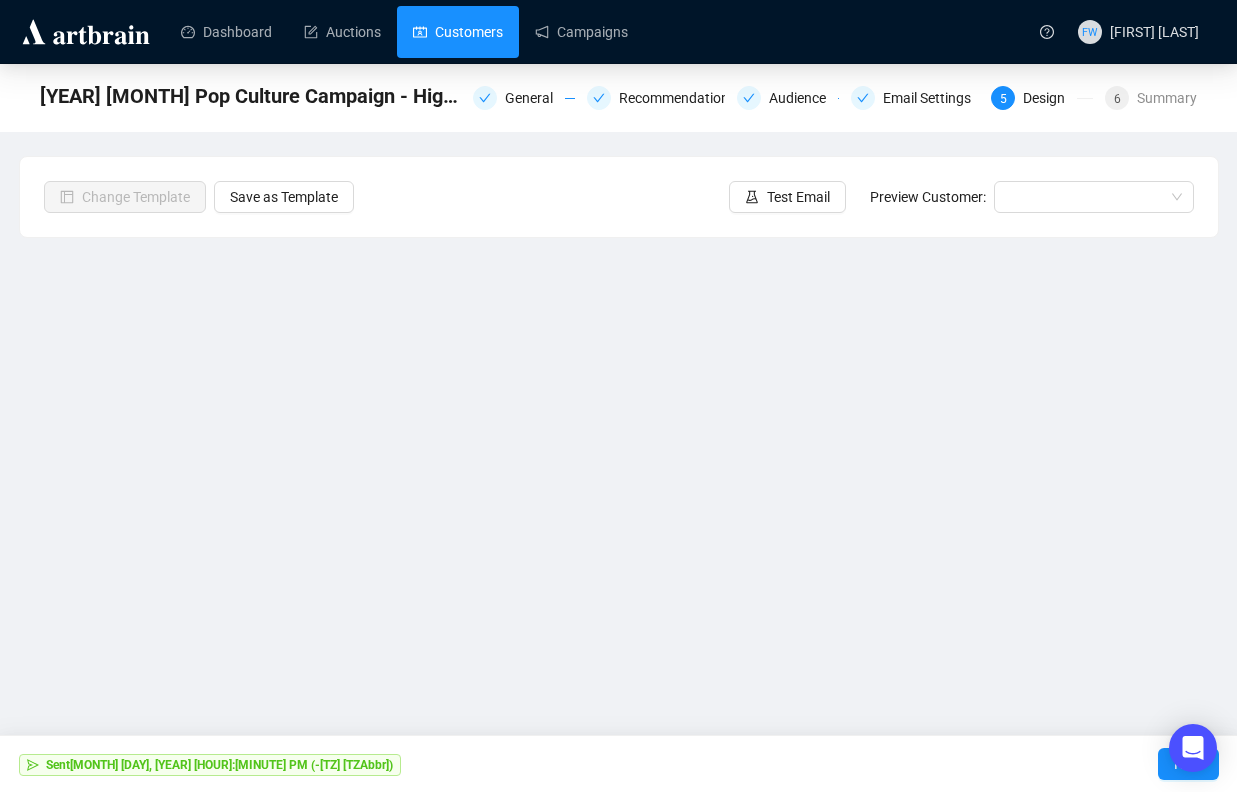 click on "Customers" at bounding box center (458, 32) 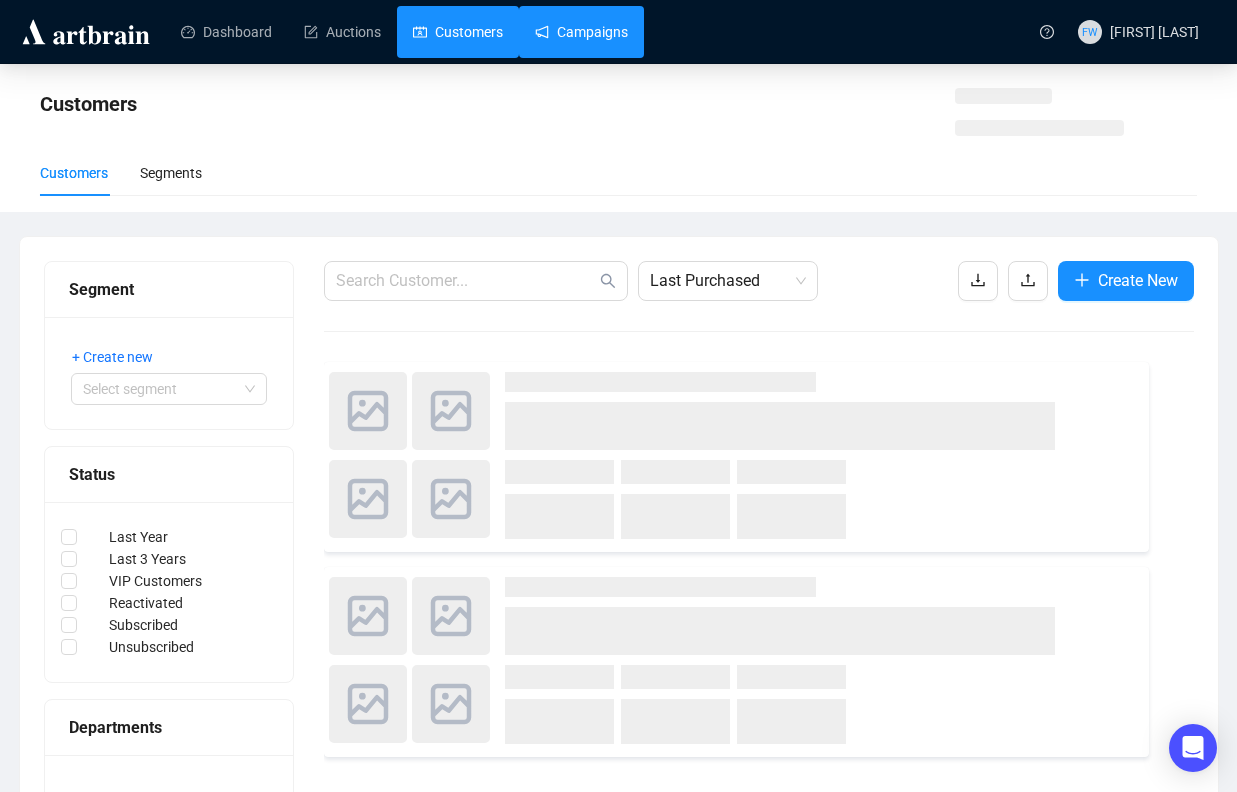 click on "Campaigns" at bounding box center (581, 32) 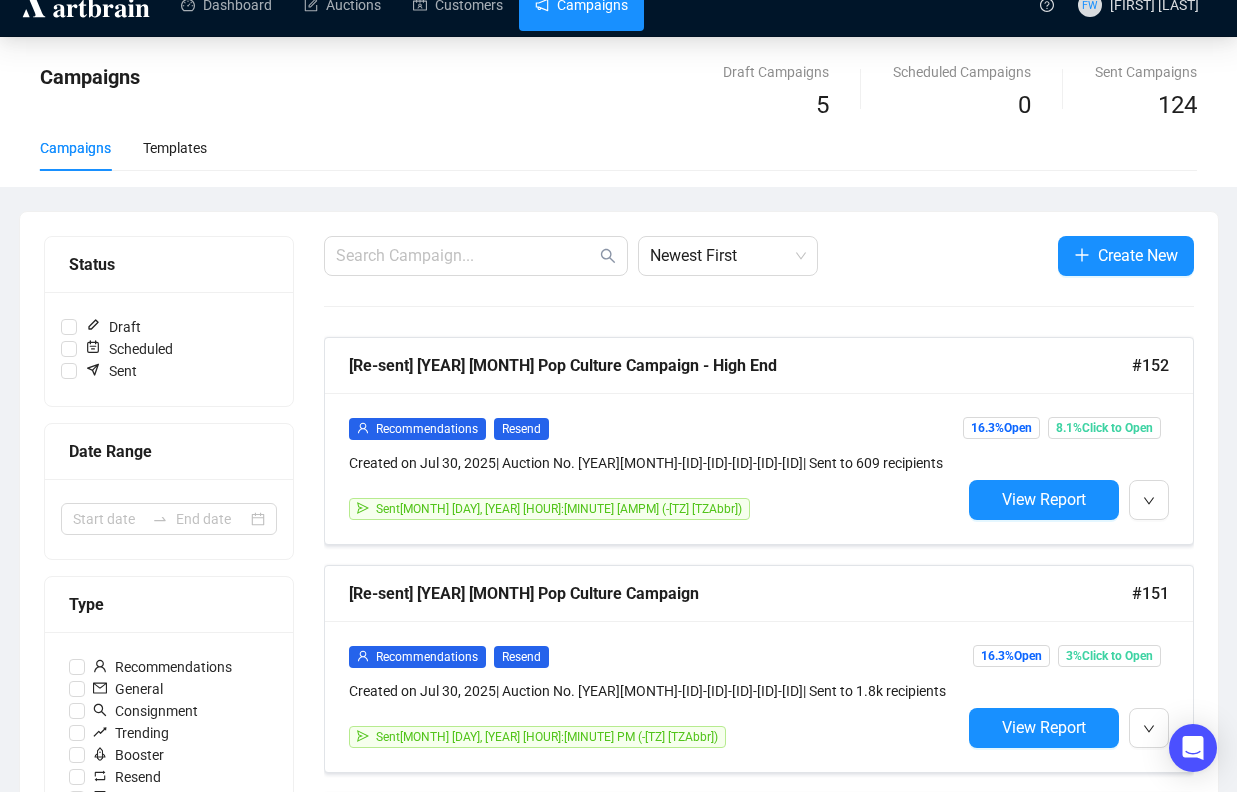 scroll, scrollTop: 0, scrollLeft: 0, axis: both 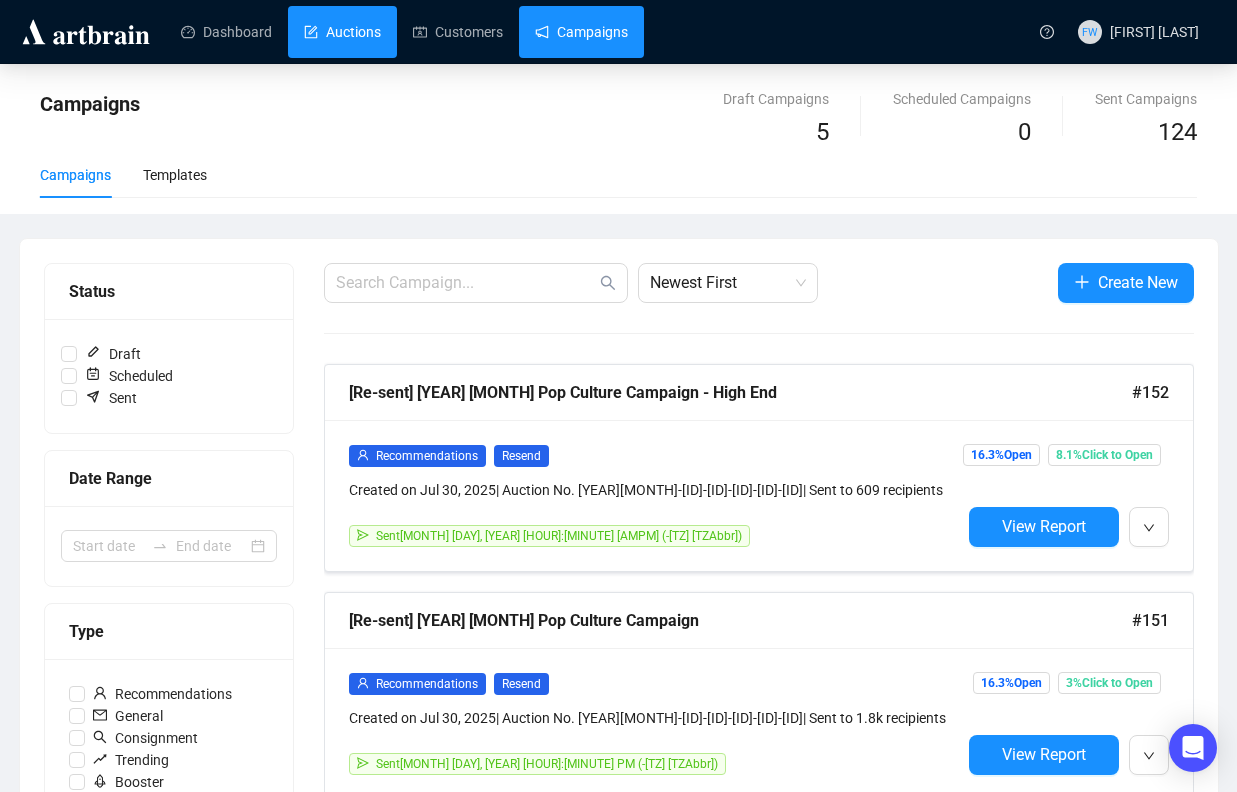 click on "Auctions" at bounding box center [342, 32] 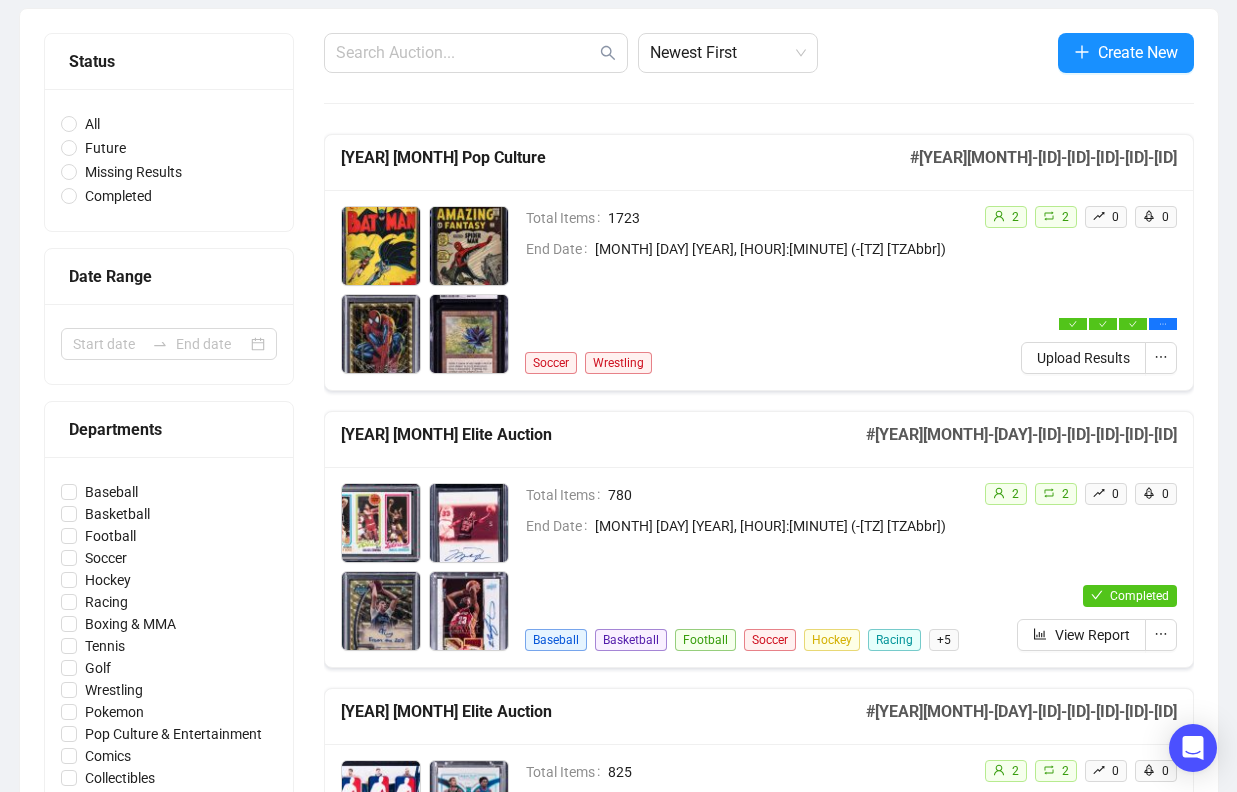 scroll, scrollTop: 0, scrollLeft: 0, axis: both 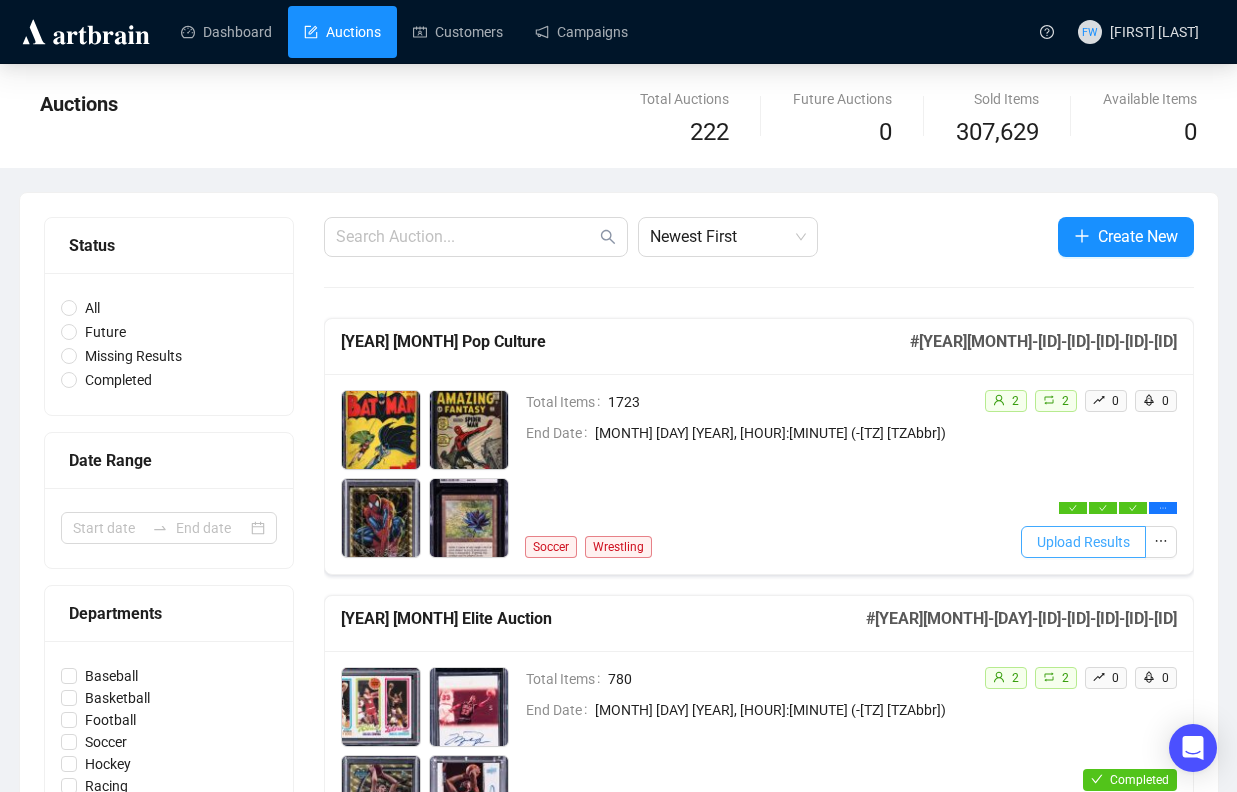 click on "Upload Results" at bounding box center [1083, 542] 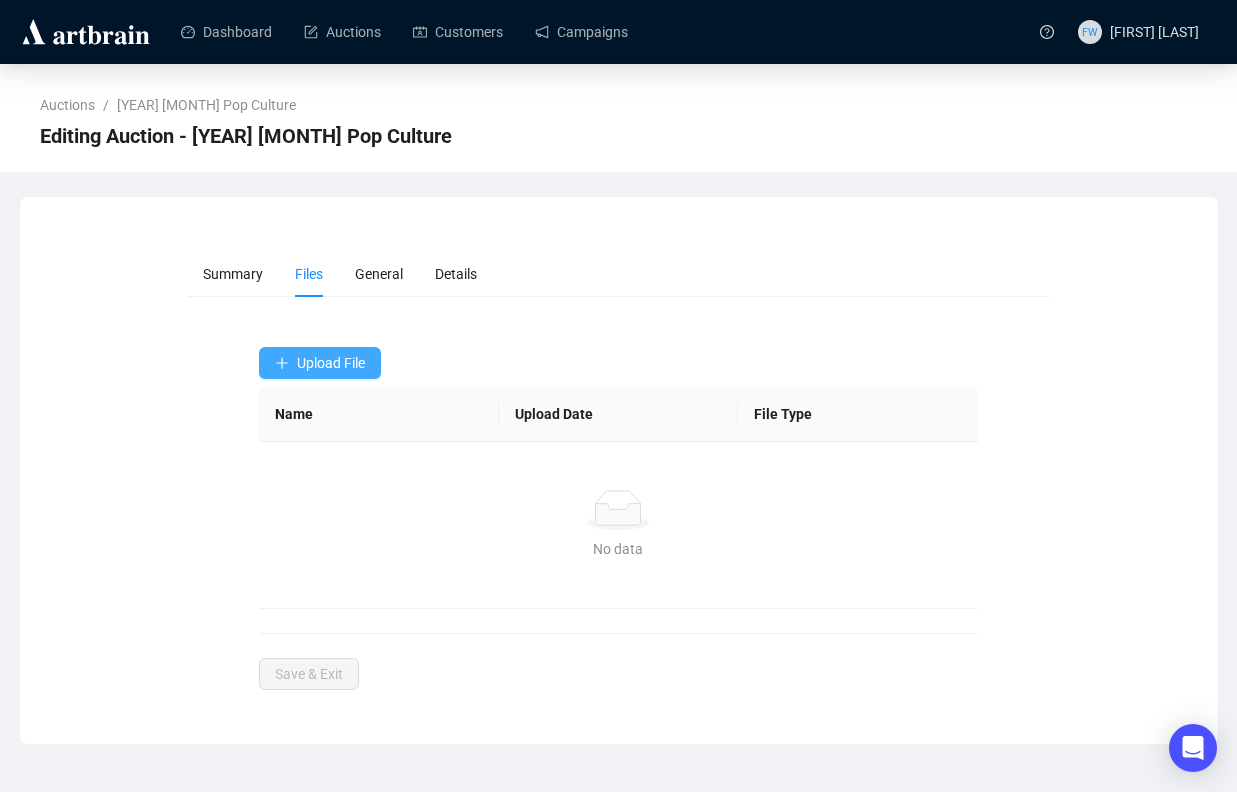 click on "Upload File" at bounding box center [331, 363] 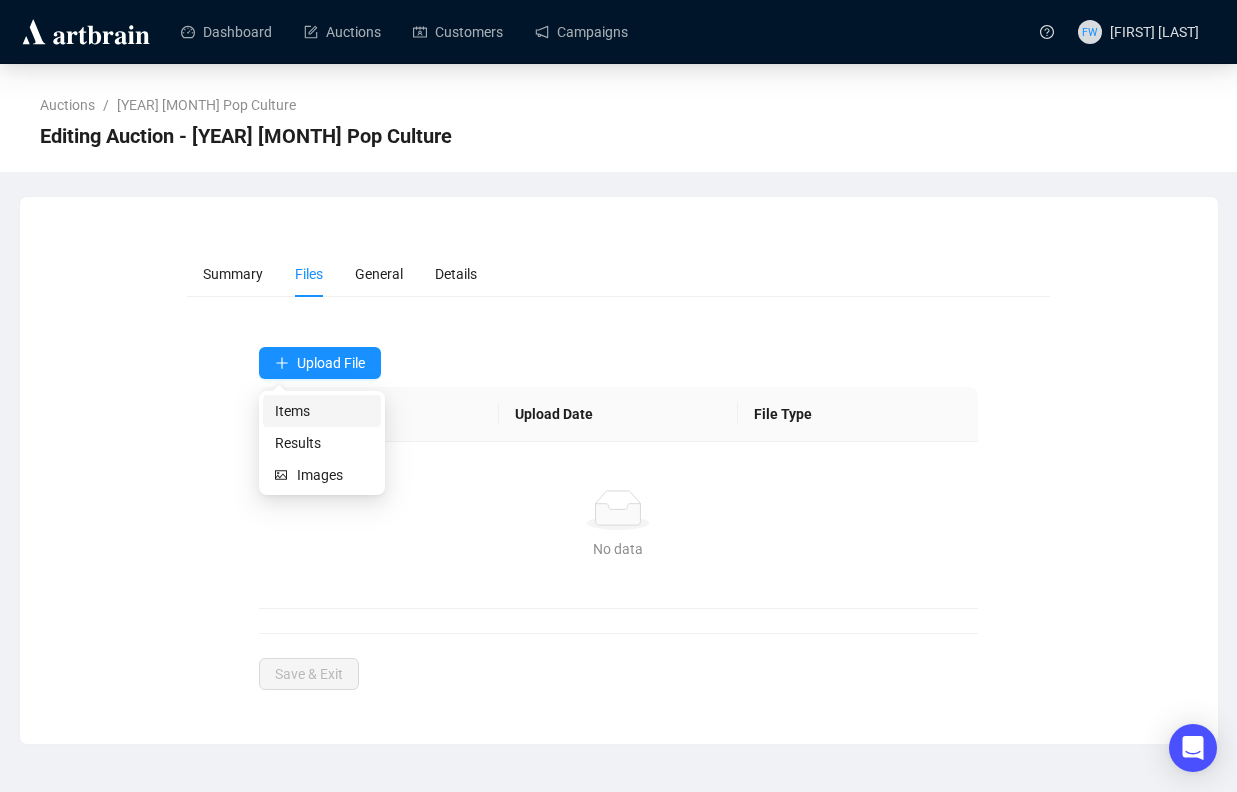 click on "Items" at bounding box center [322, 411] 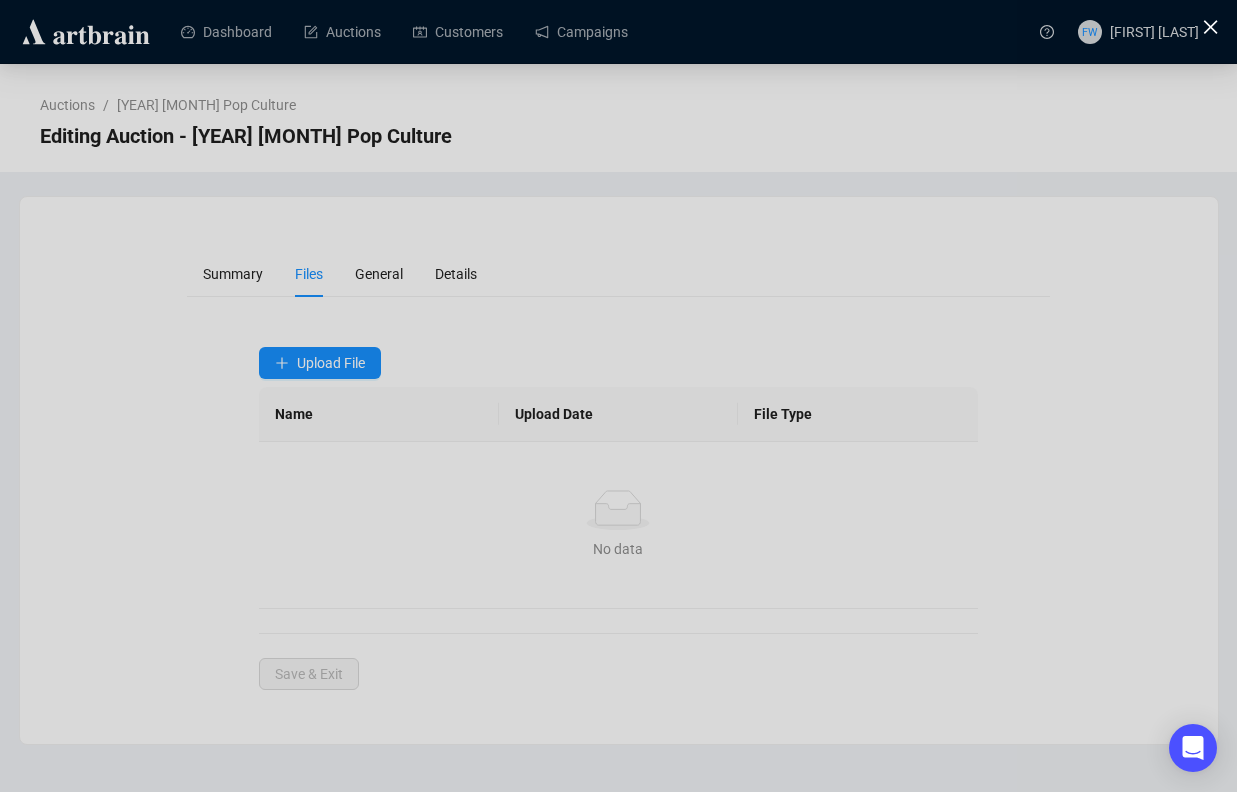click at bounding box center (1207, 25) 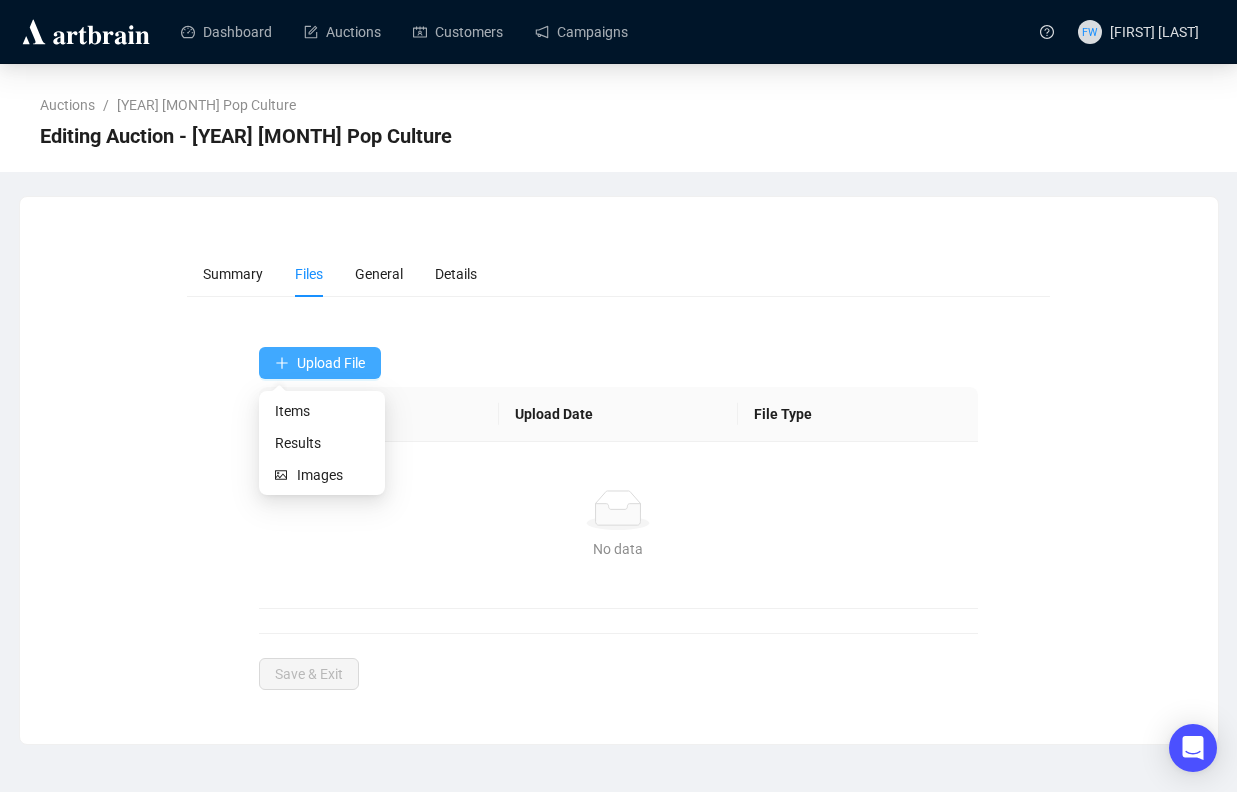 click on "Upload File" at bounding box center [331, 363] 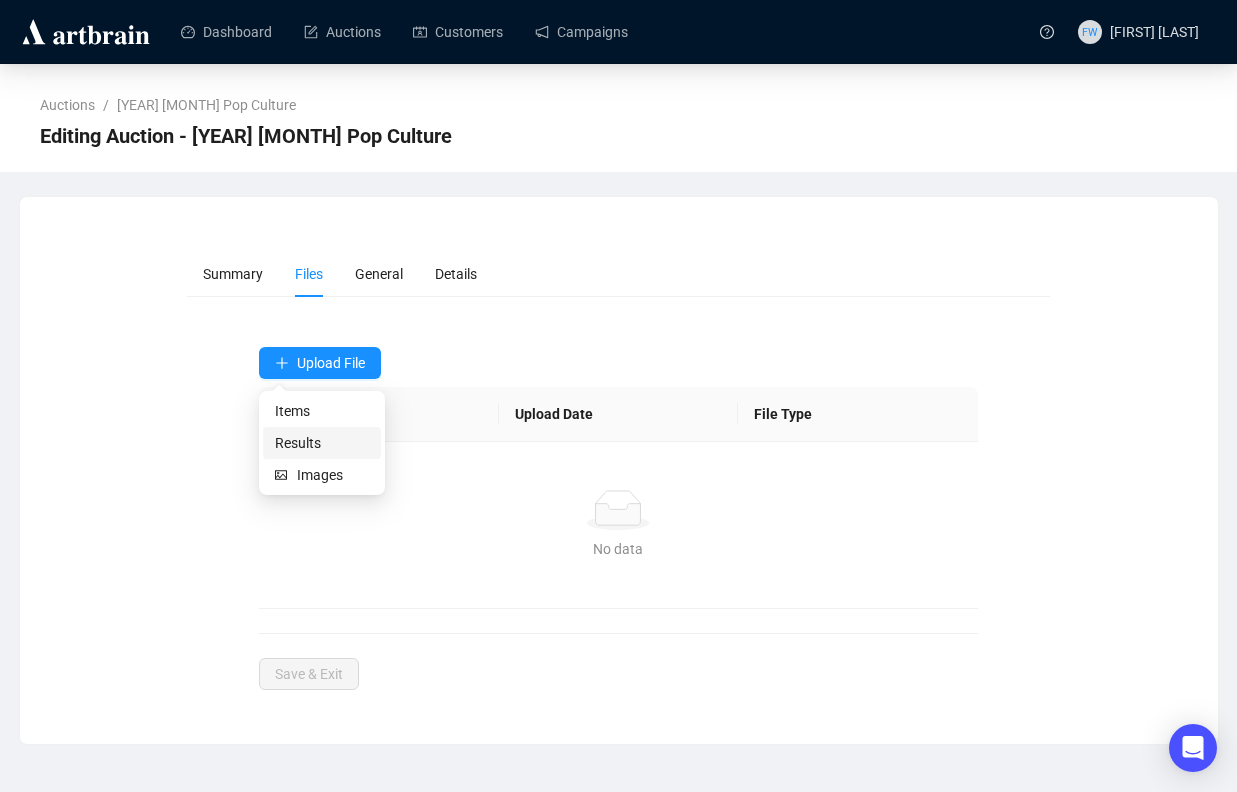 click on "Results" at bounding box center (322, 443) 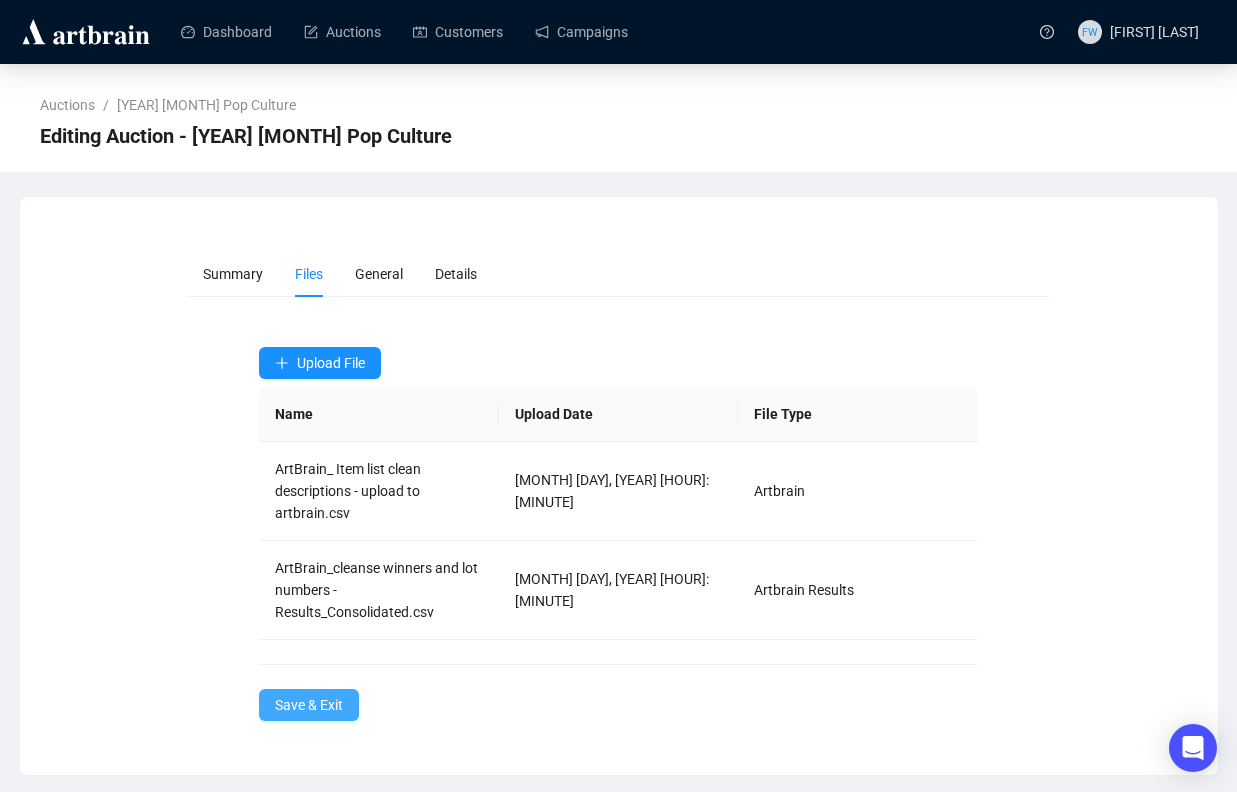click on "Save & Exit" at bounding box center (309, 705) 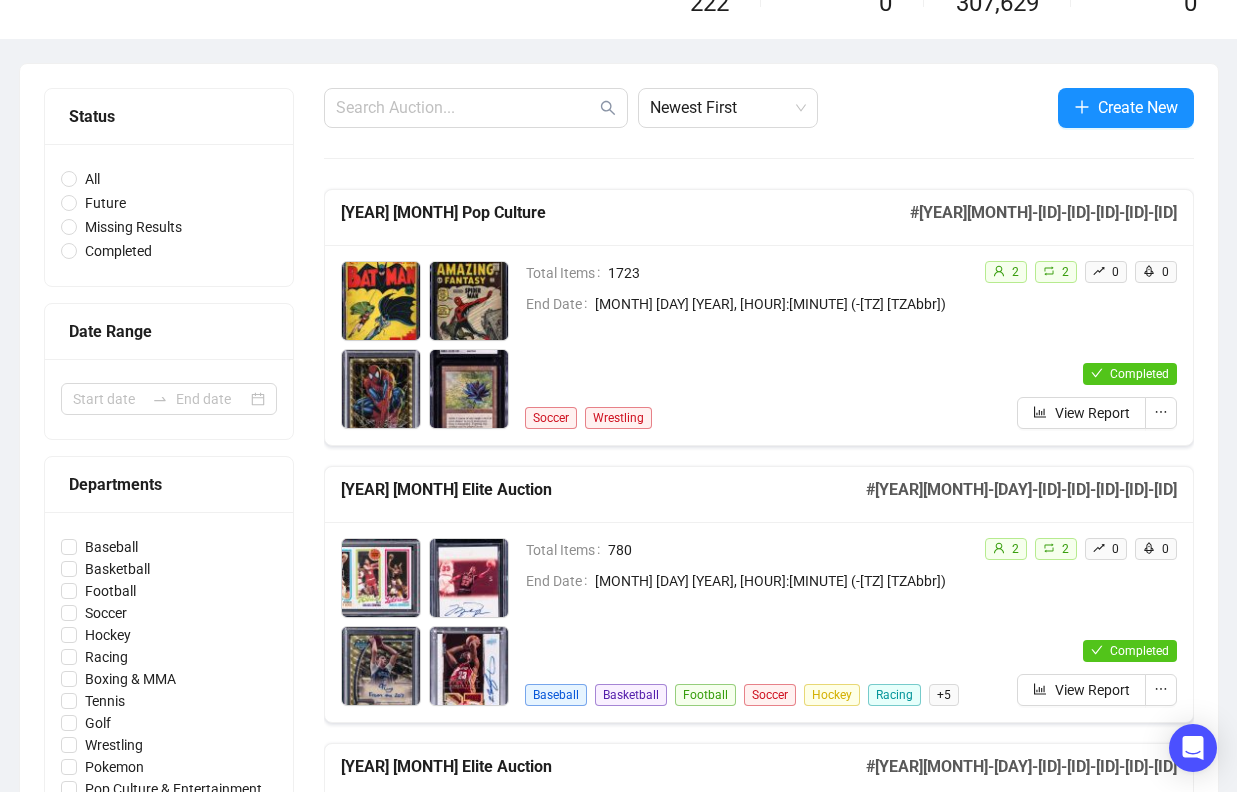 scroll, scrollTop: 324, scrollLeft: 0, axis: vertical 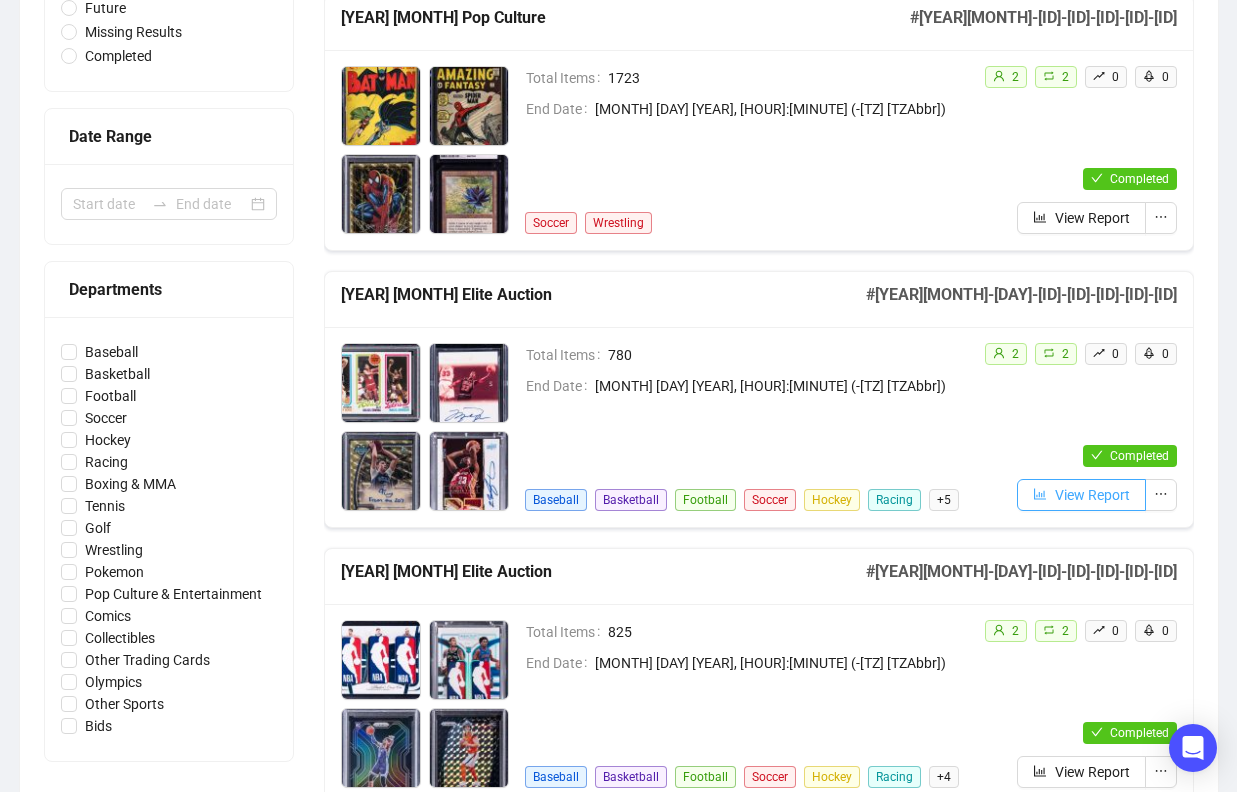 click on "View Report" at bounding box center [1092, 495] 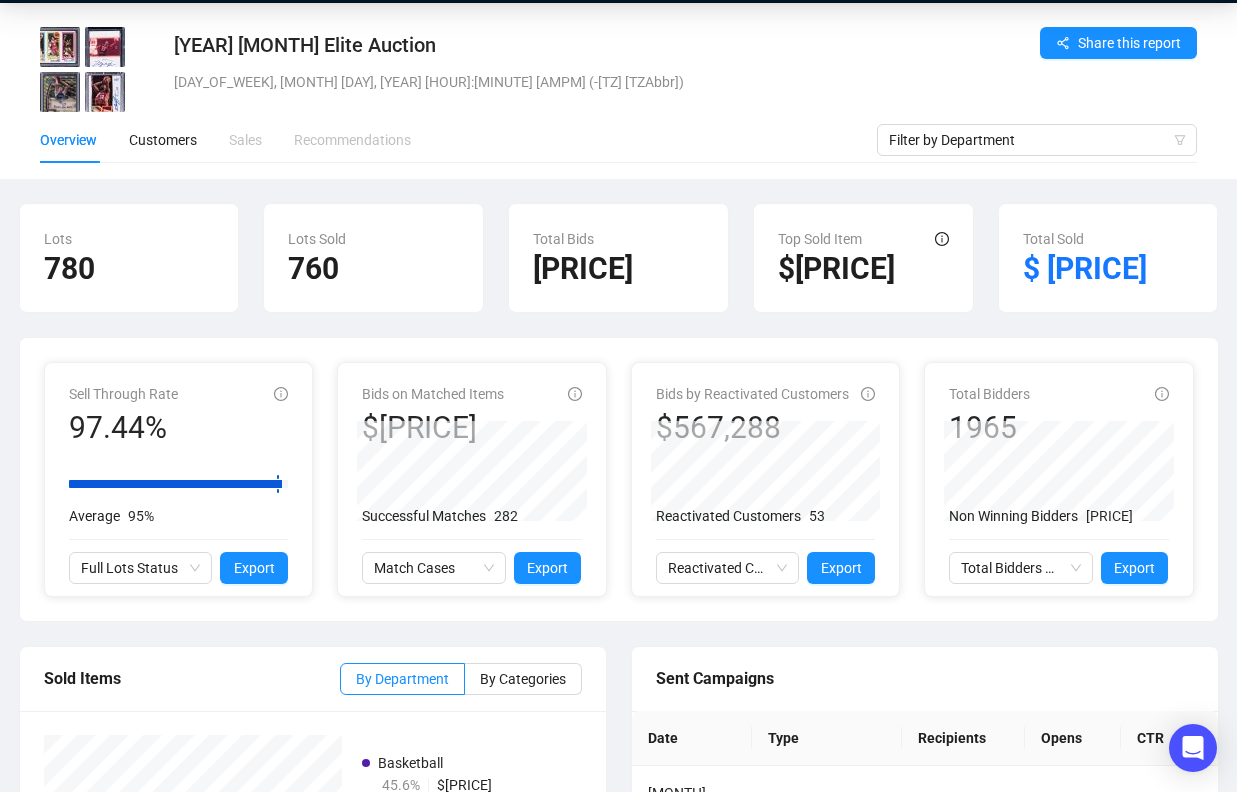 scroll, scrollTop: 0, scrollLeft: 0, axis: both 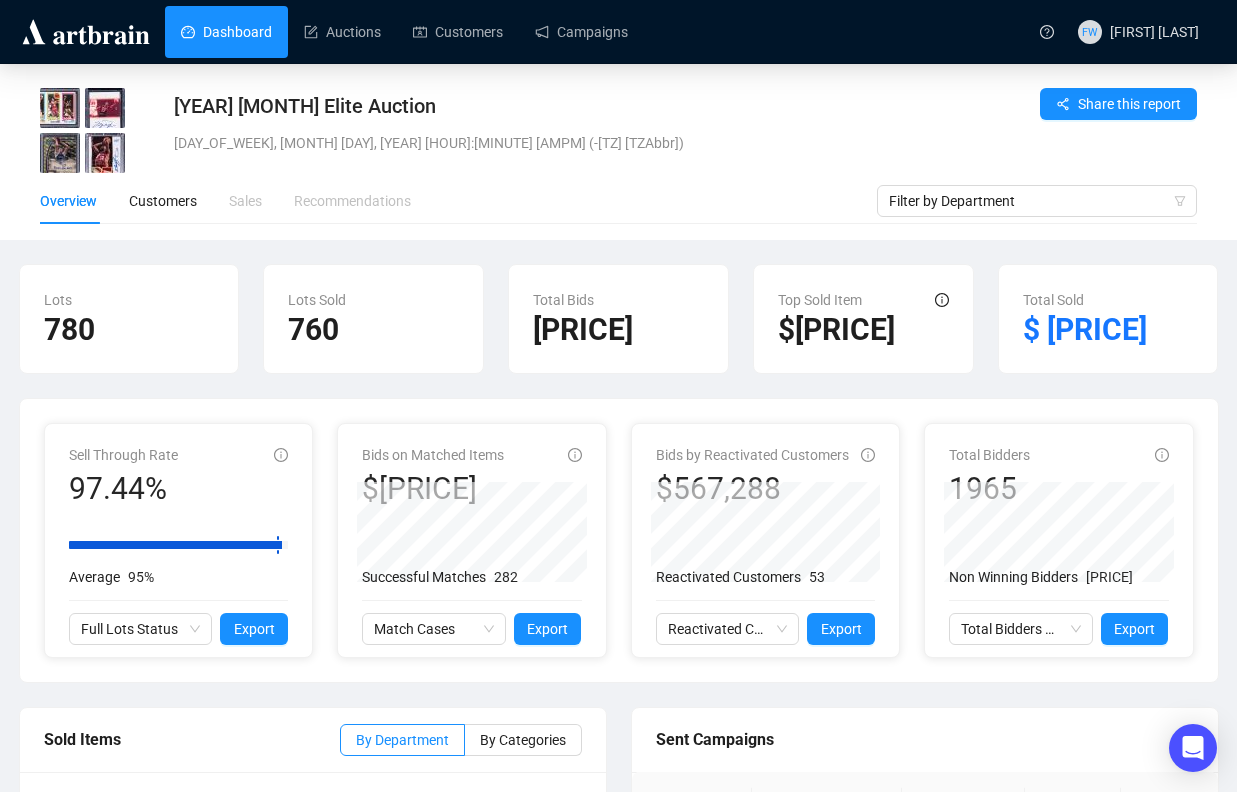 click on "Dashboard" at bounding box center [226, 32] 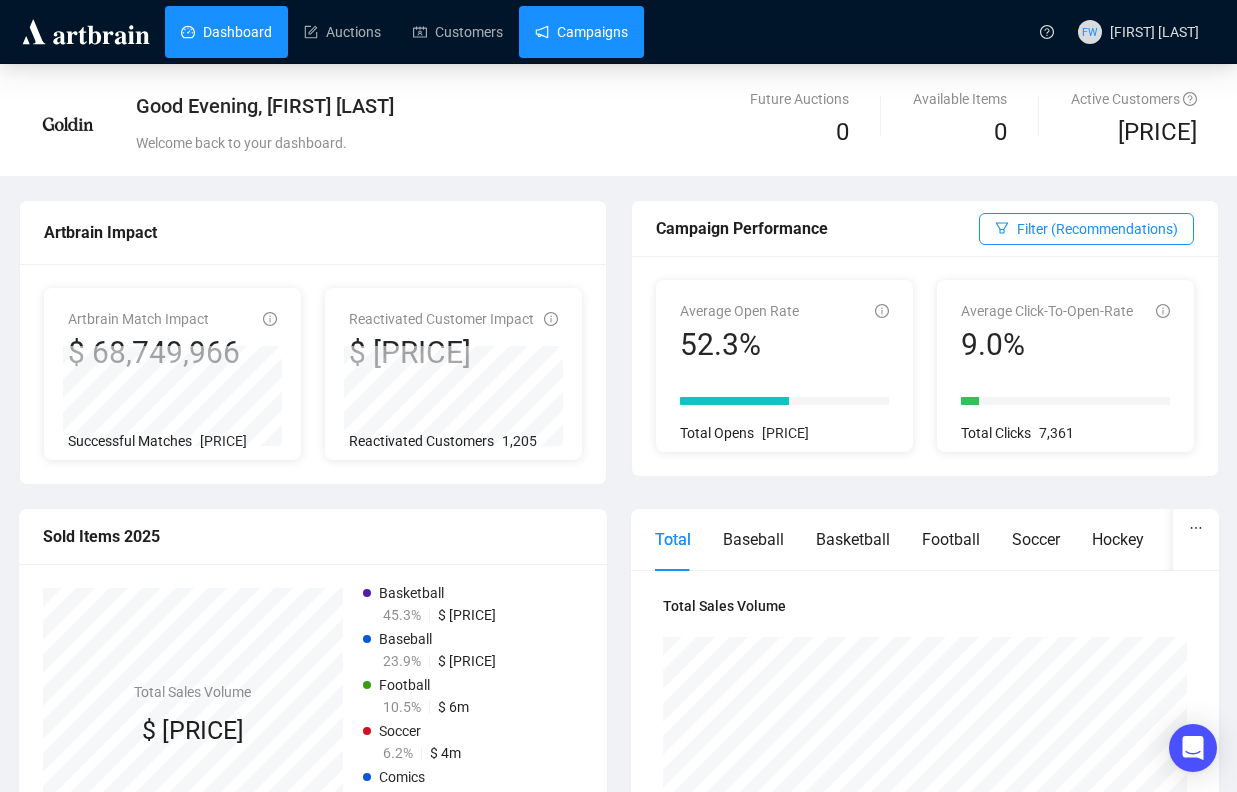click on "Campaigns" at bounding box center (581, 32) 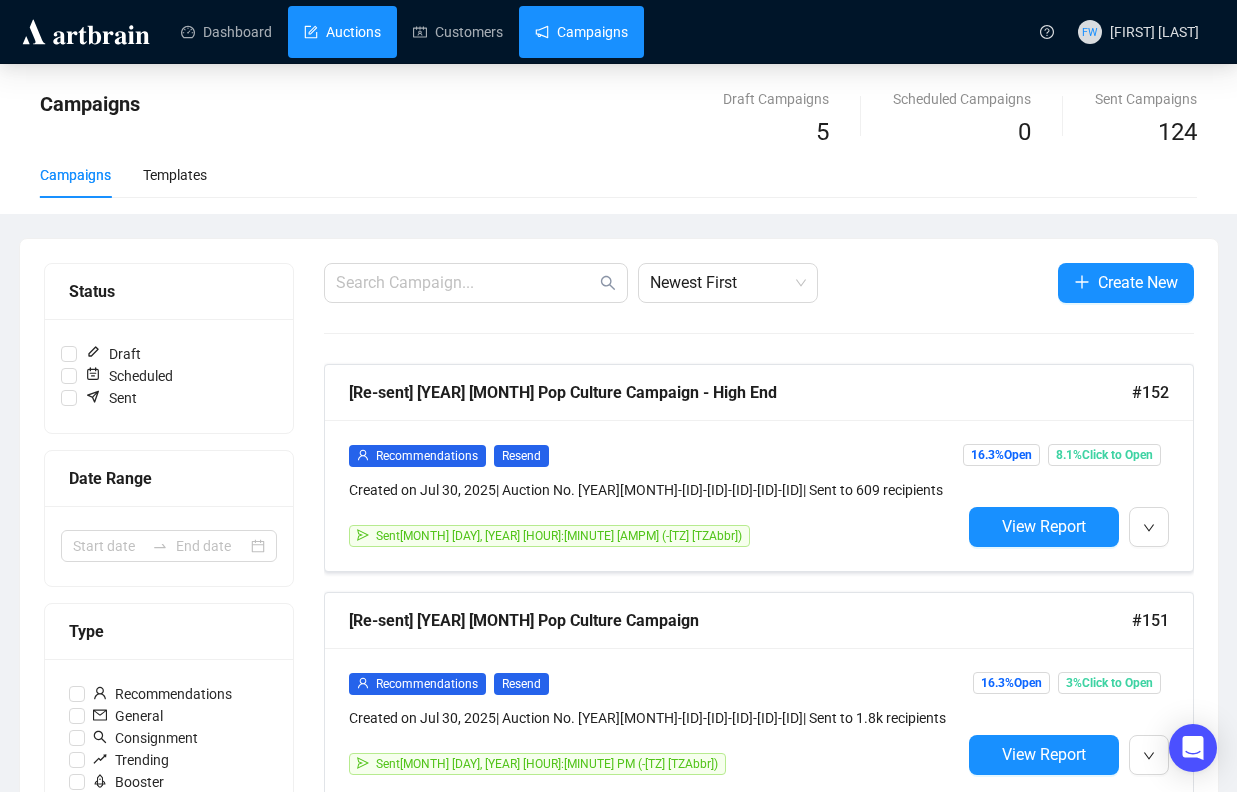 click on "Auctions" at bounding box center [342, 32] 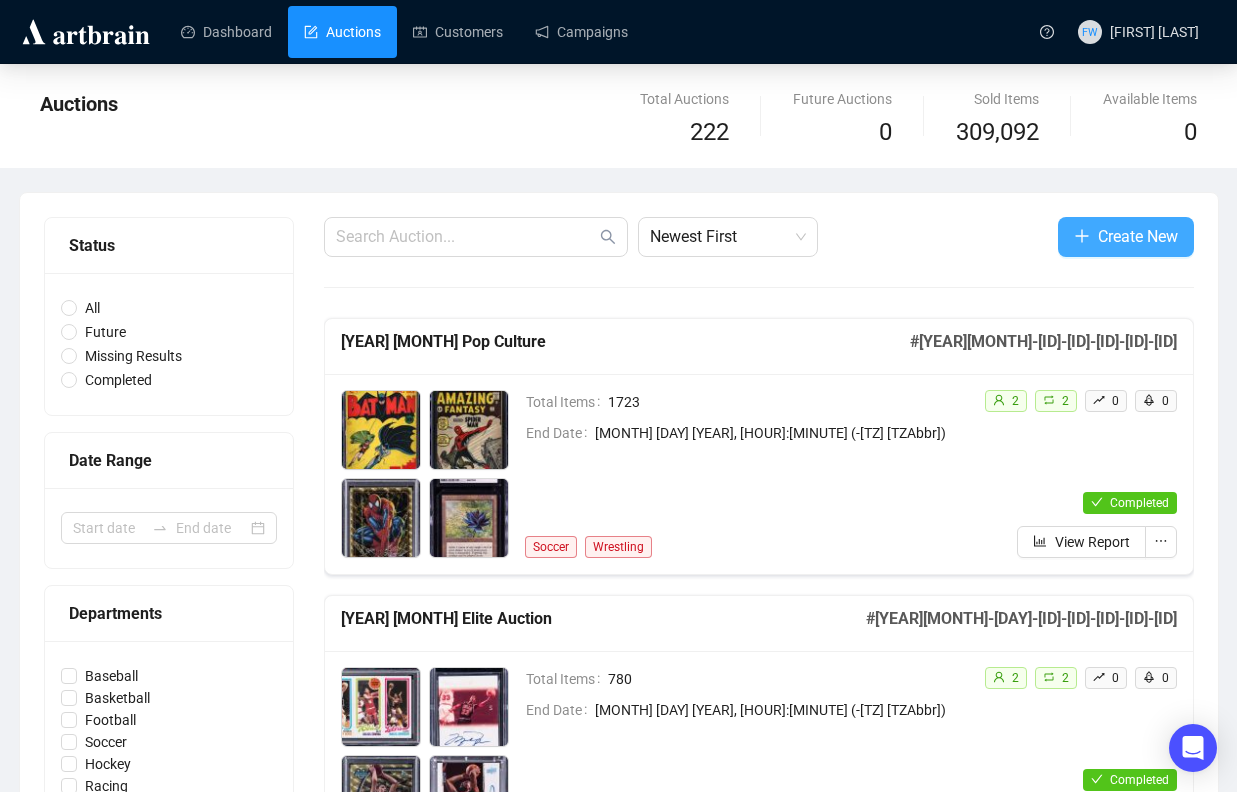 click 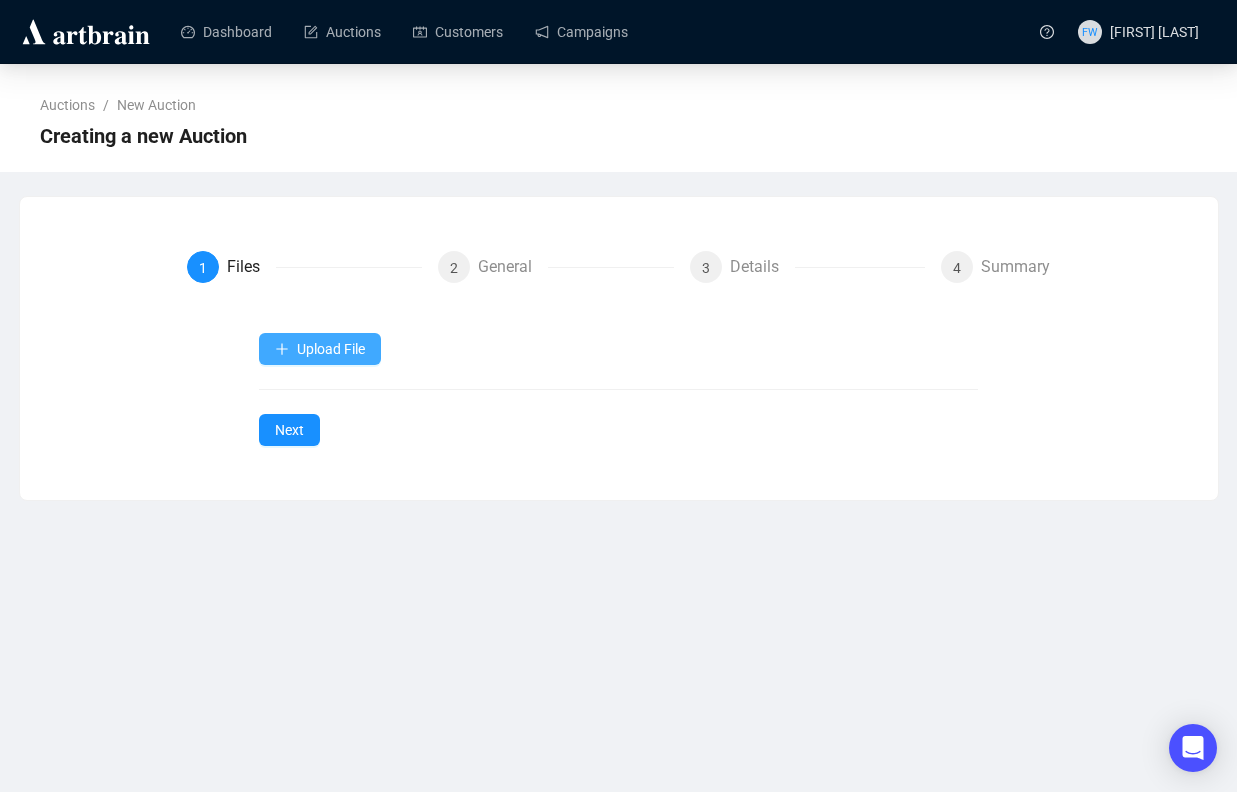 click on "Upload File" at bounding box center (320, 349) 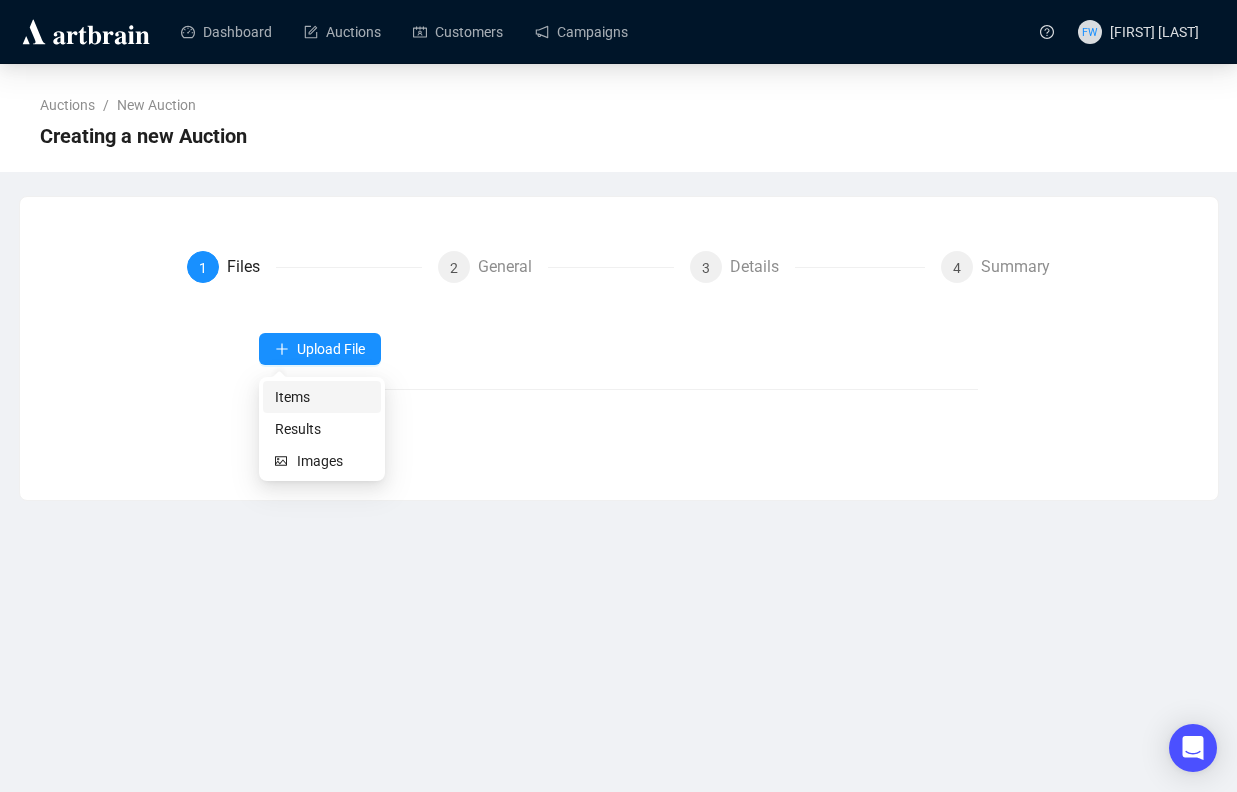 click on "Items" at bounding box center [322, 397] 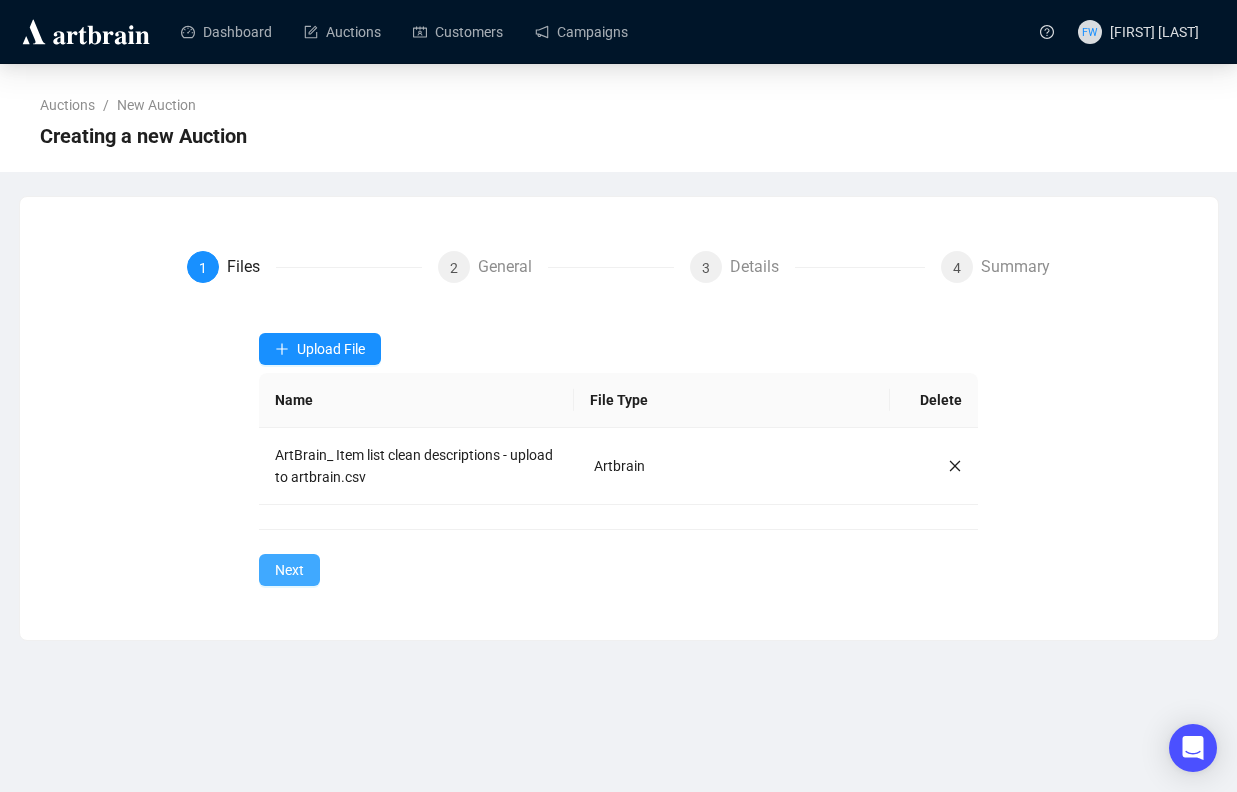 click on "Next" at bounding box center [289, 570] 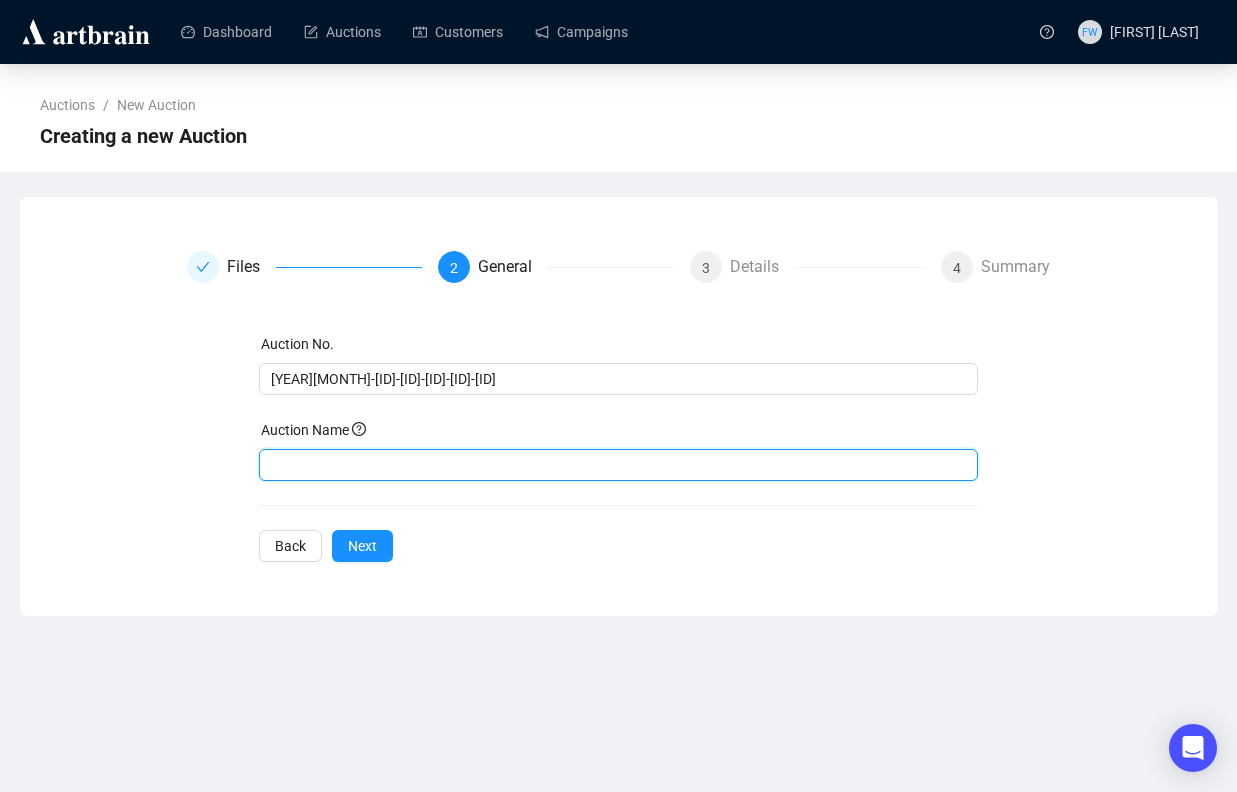 click at bounding box center (618, 465) 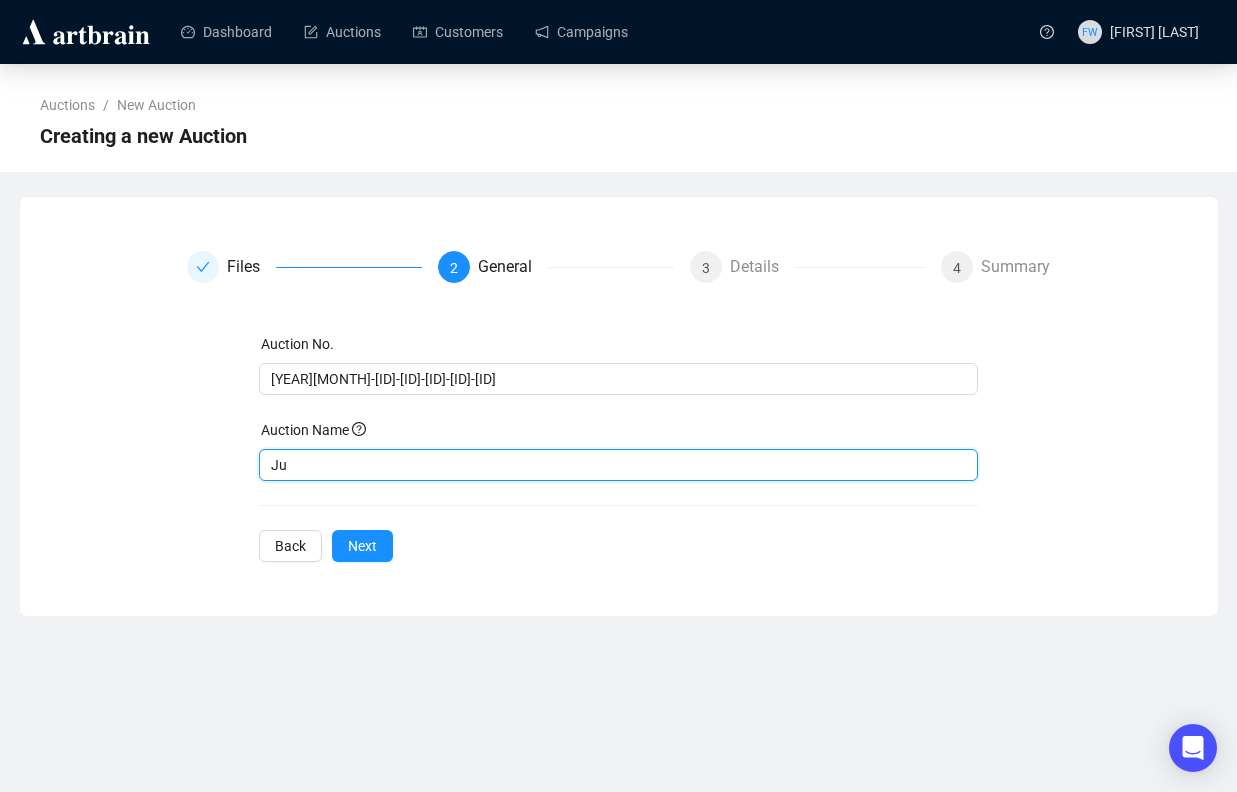 type on "J" 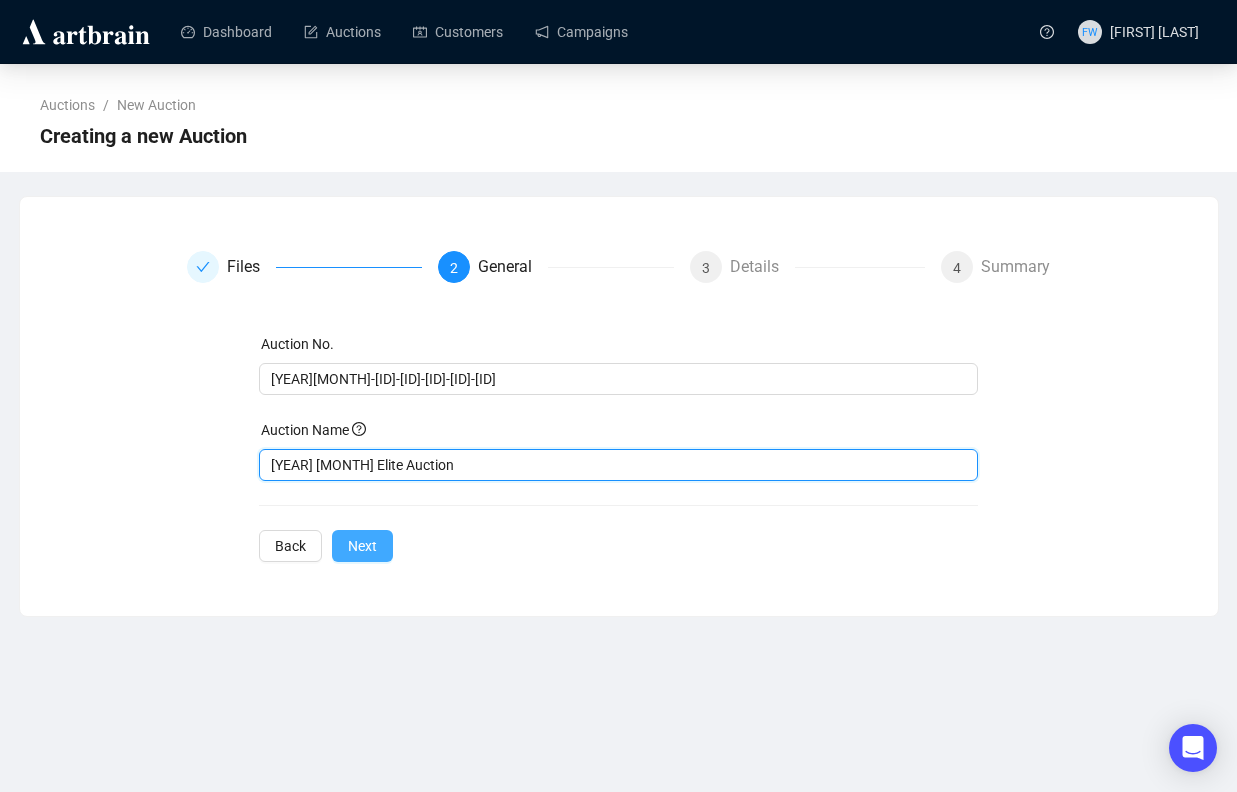 type on "[YEAR] [MONTH] Elite Auction" 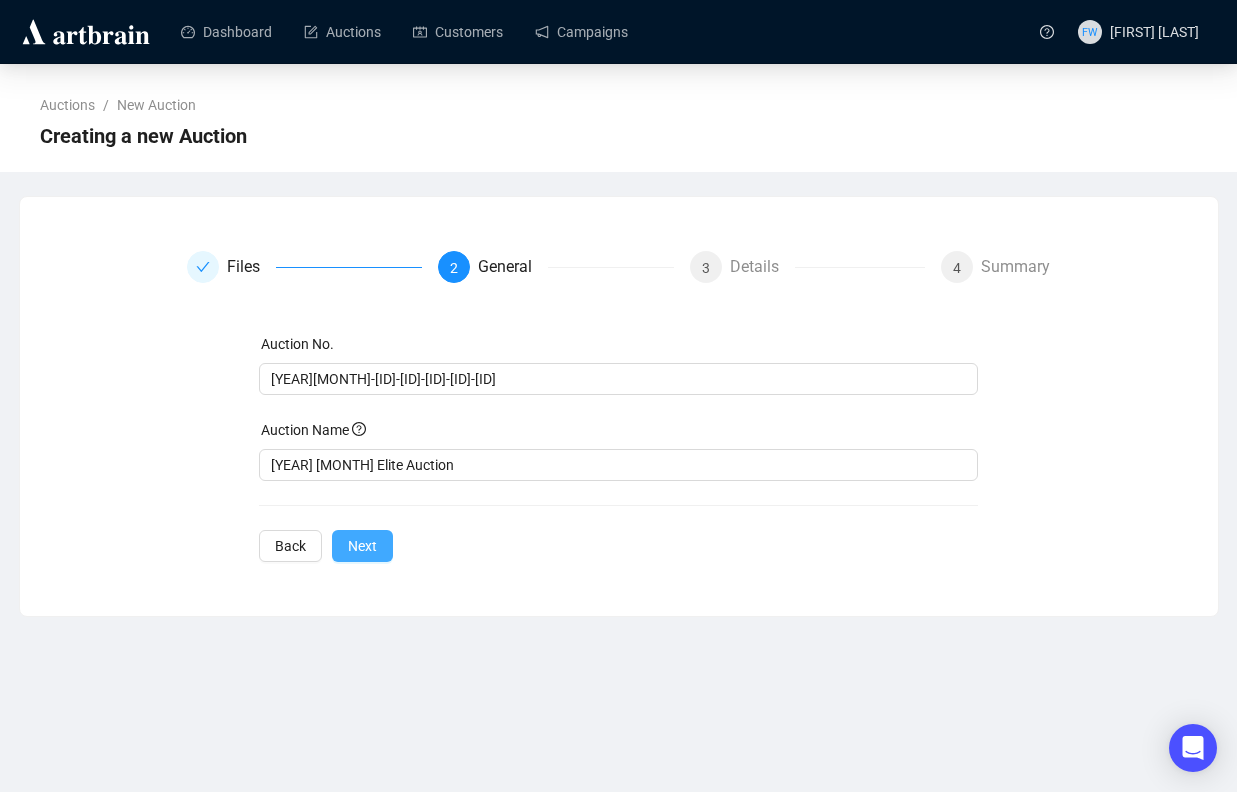click on "Next" at bounding box center [362, 546] 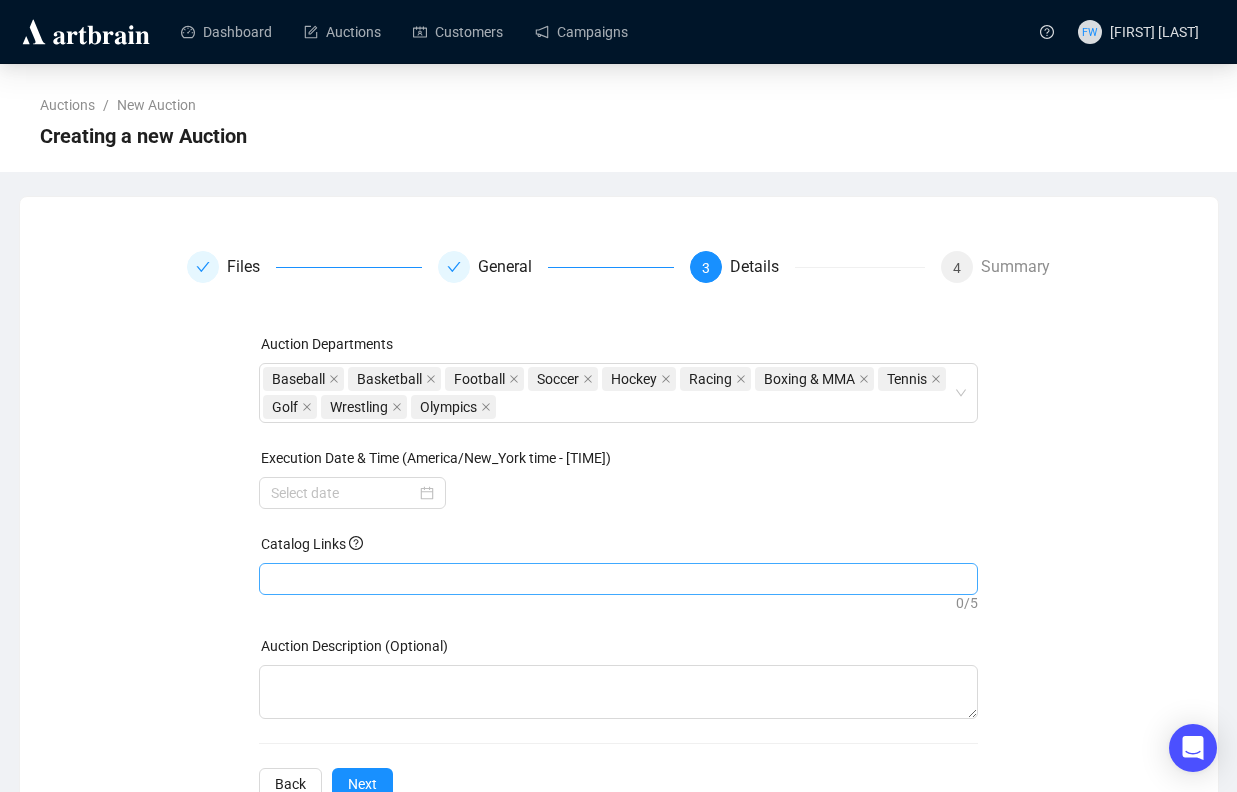 click at bounding box center (618, 579) 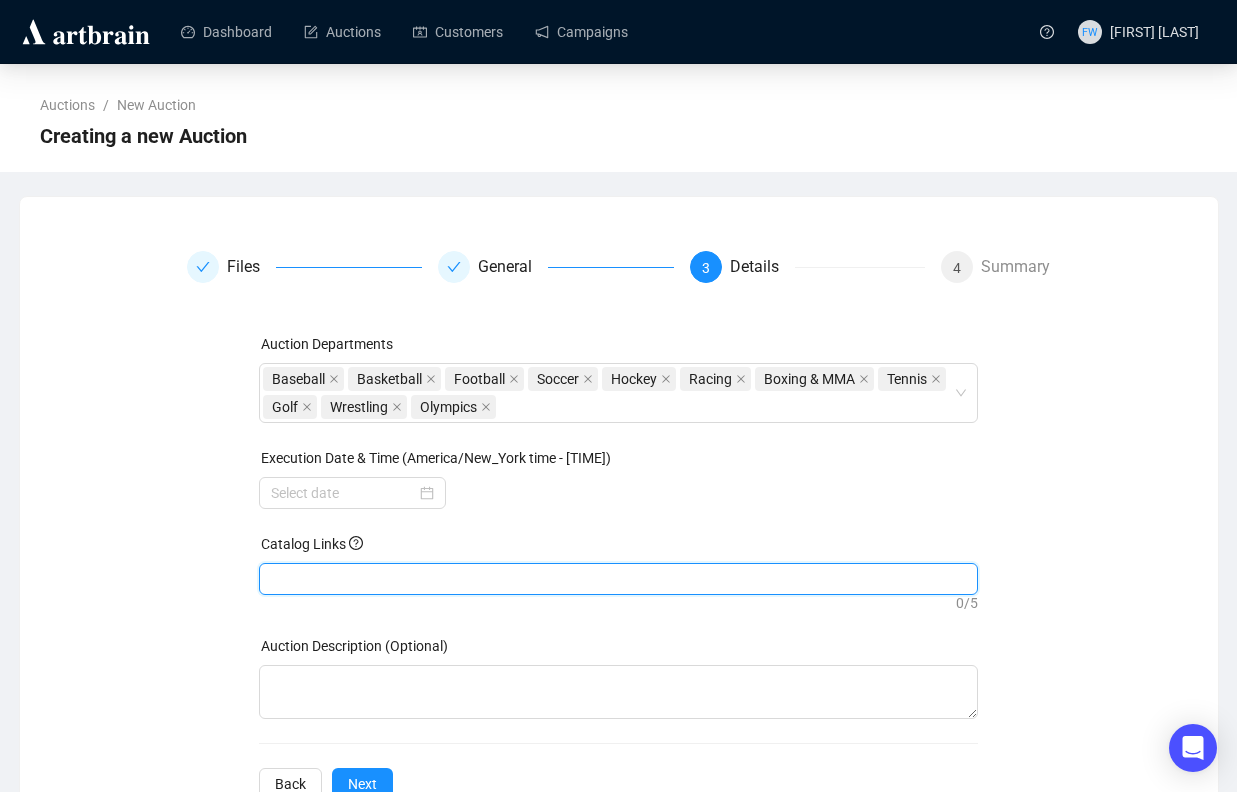 paste on "https://goldin.co/buy/?Auctions=[YEAR][MONTH]-[ID]-[ID]-[ID]-[ID]-[ID]" 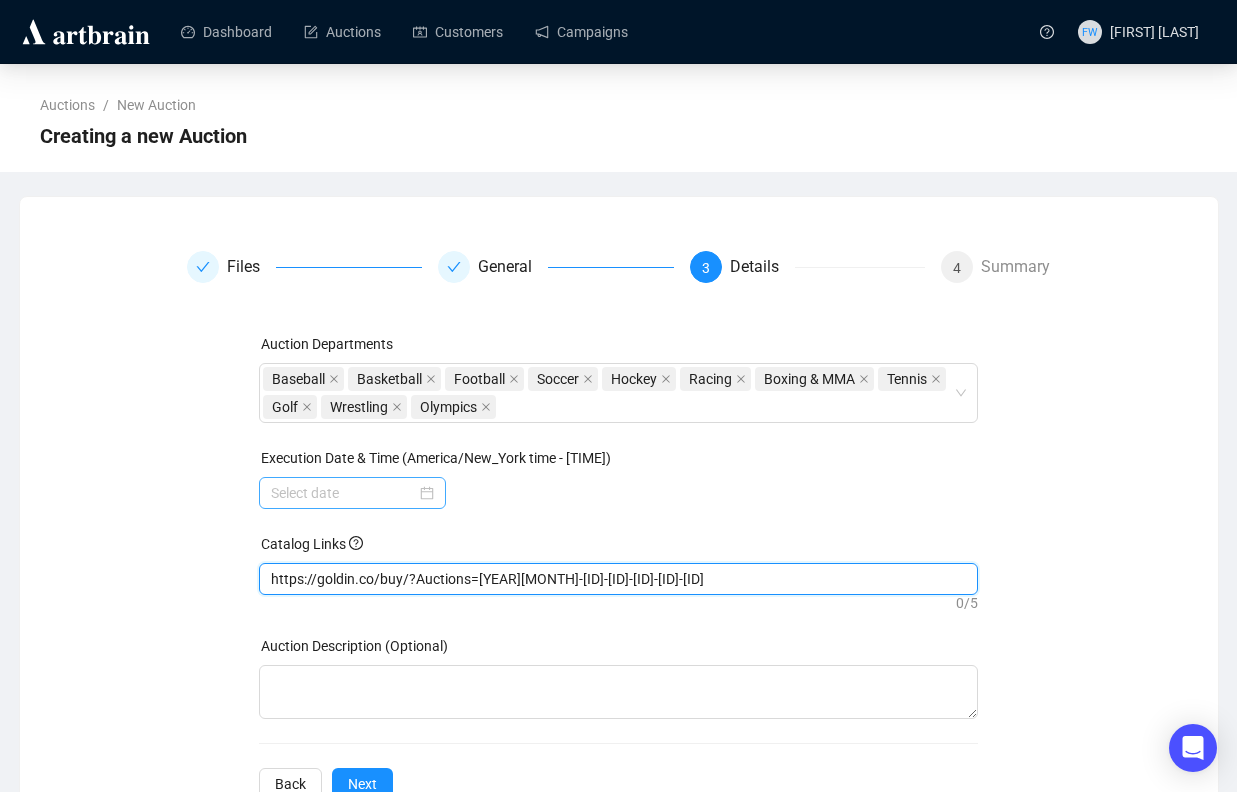 click at bounding box center (352, 493) 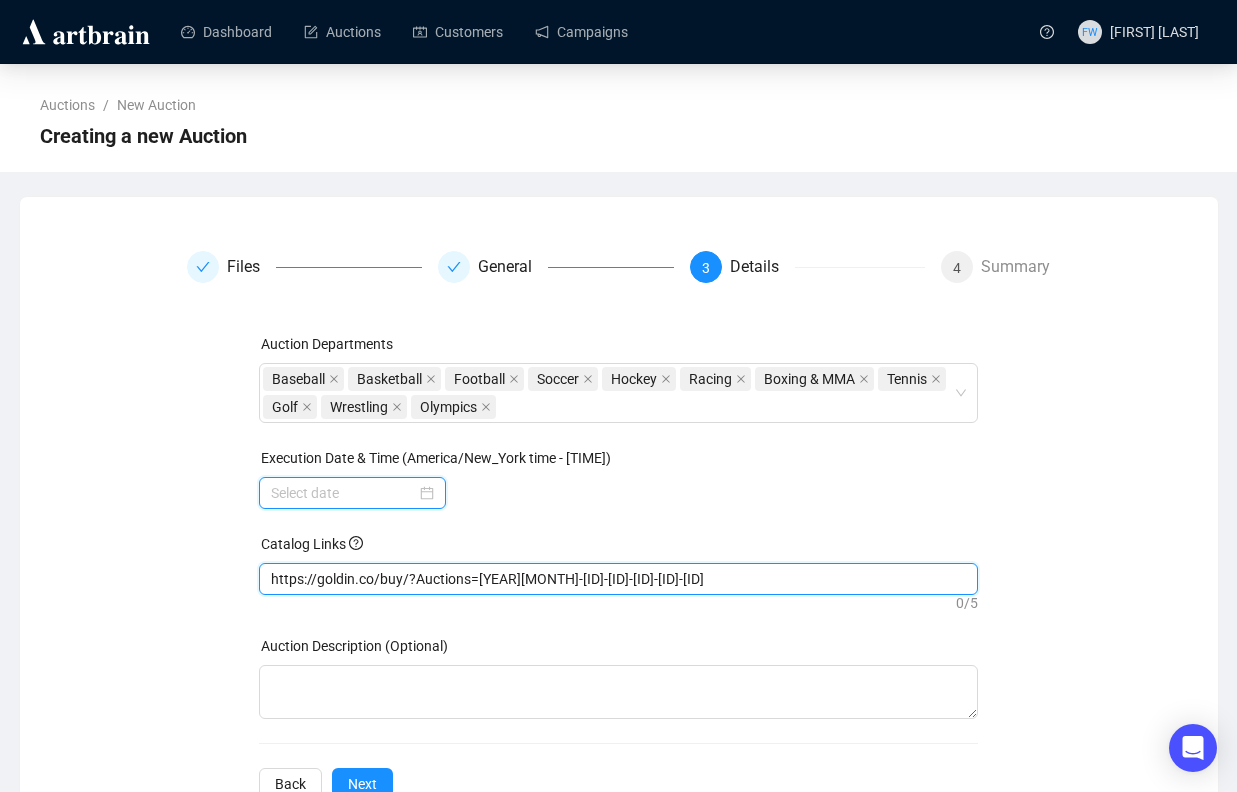 type 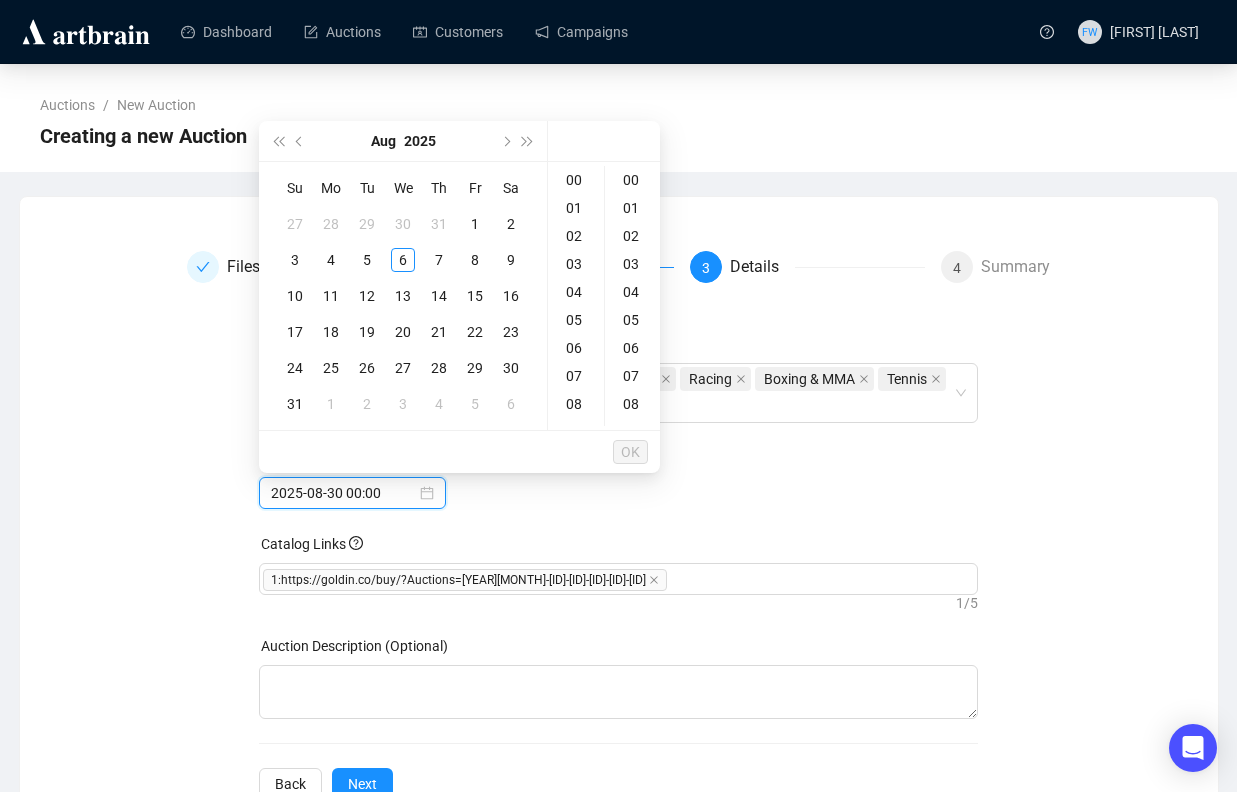 type on "[YEAR]-[MONTH]-[DAY] [HOUR]:[MINUTE]" 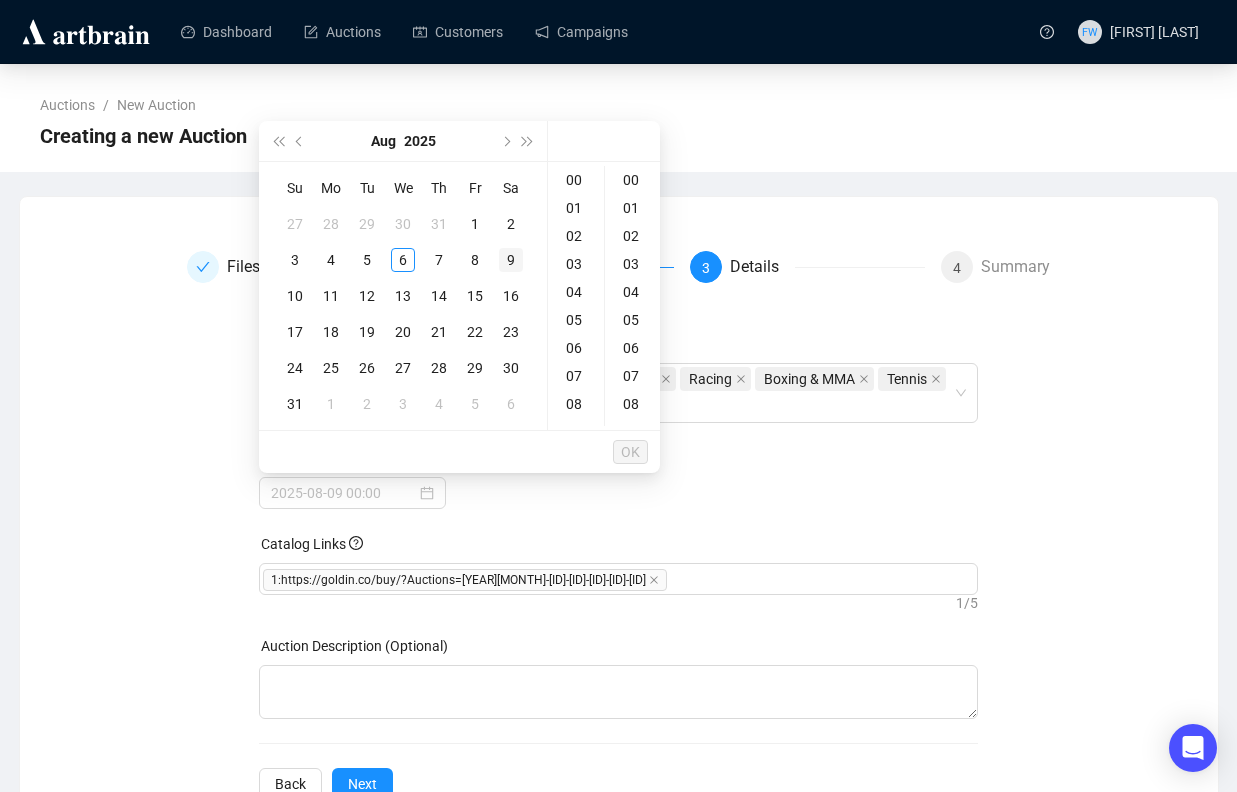 click on "9" at bounding box center [511, 260] 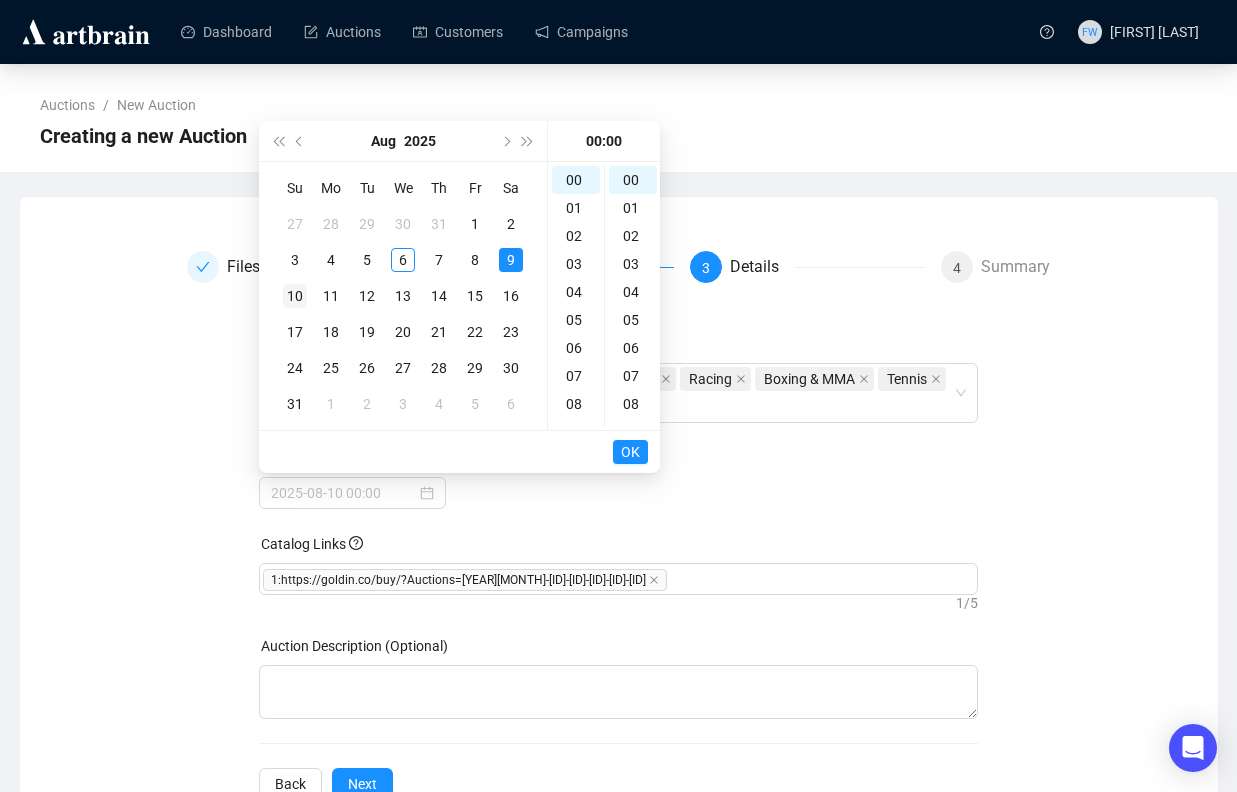click on "10" at bounding box center (295, 296) 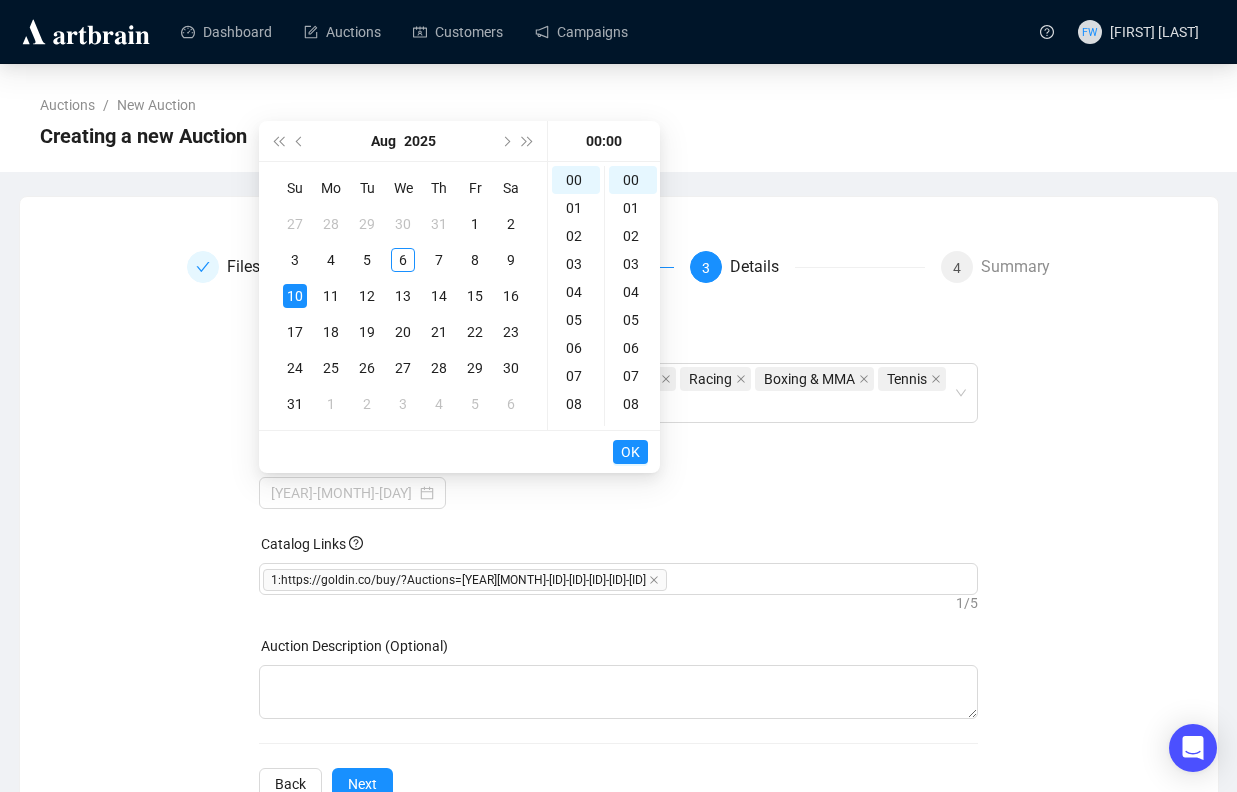 type on "2025-08-10 00:00" 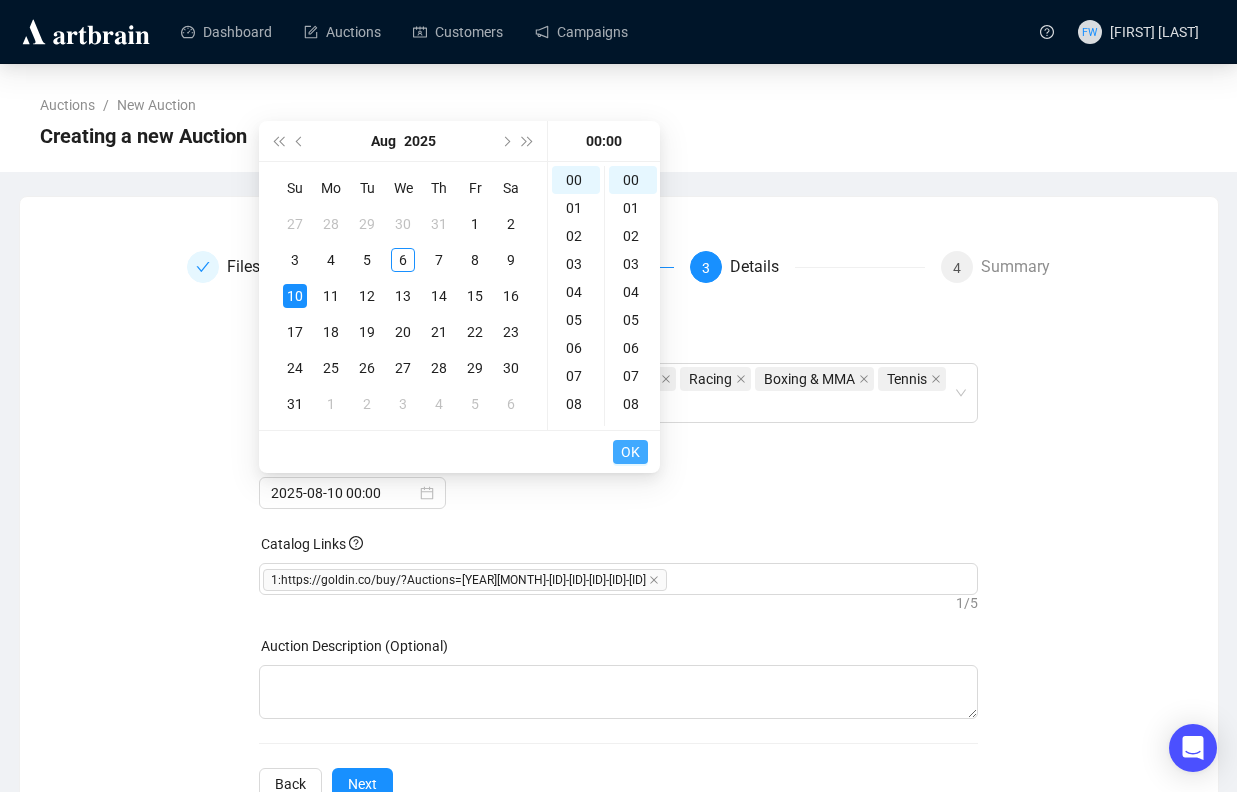 click on "OK" at bounding box center [630, 452] 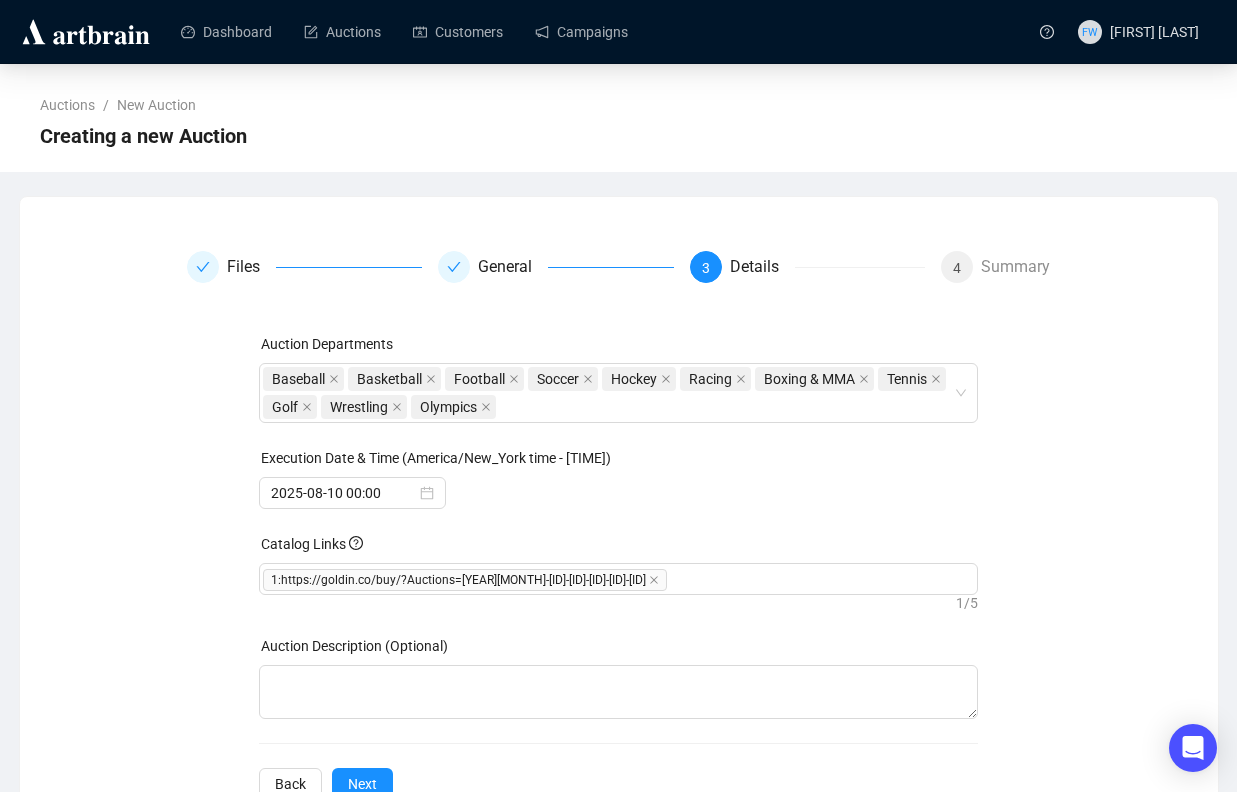 scroll, scrollTop: 63, scrollLeft: 0, axis: vertical 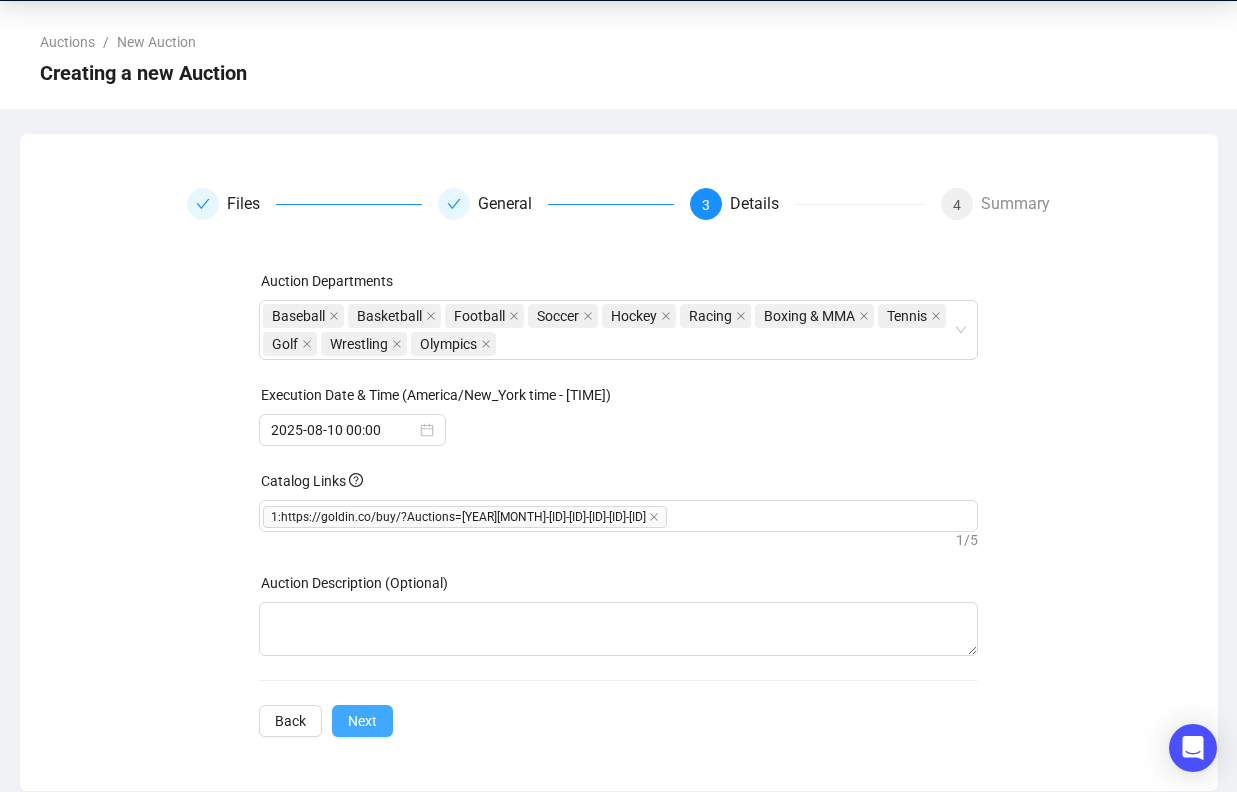 click on "Next" at bounding box center (362, 721) 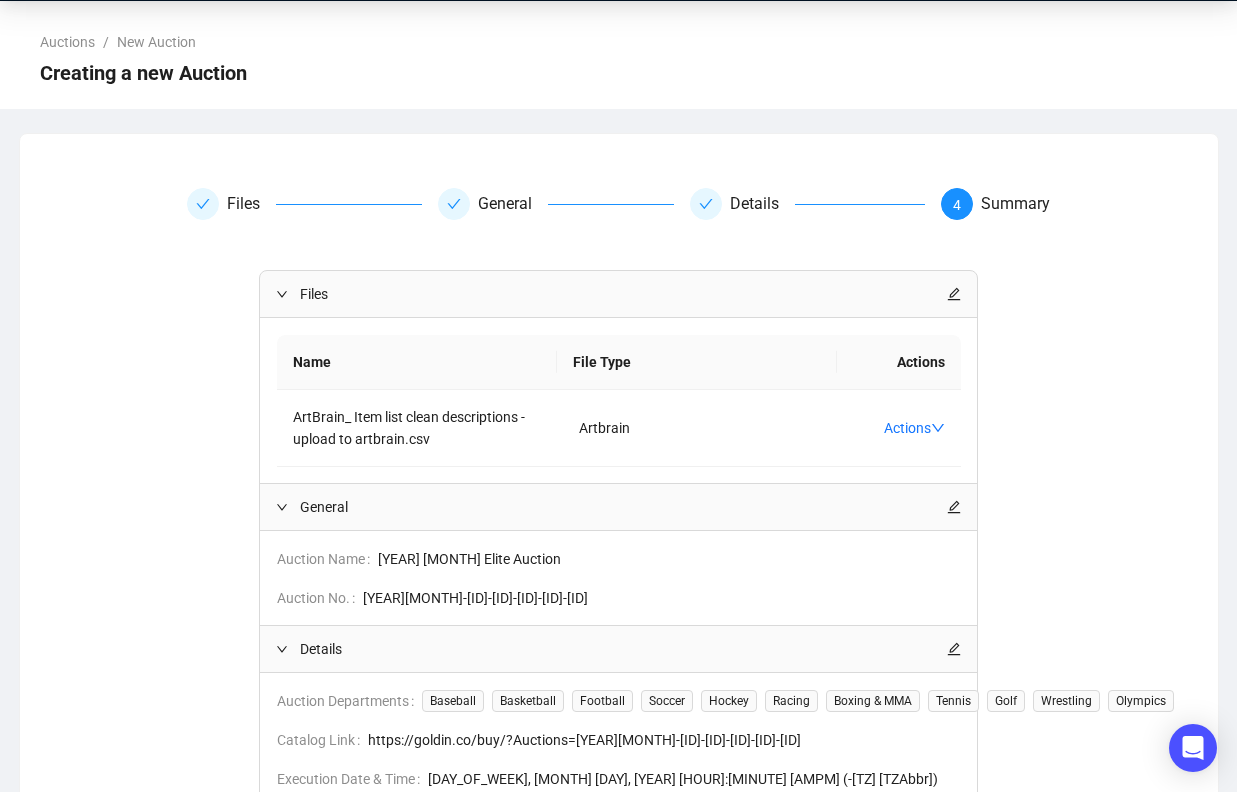 scroll, scrollTop: 262, scrollLeft: 0, axis: vertical 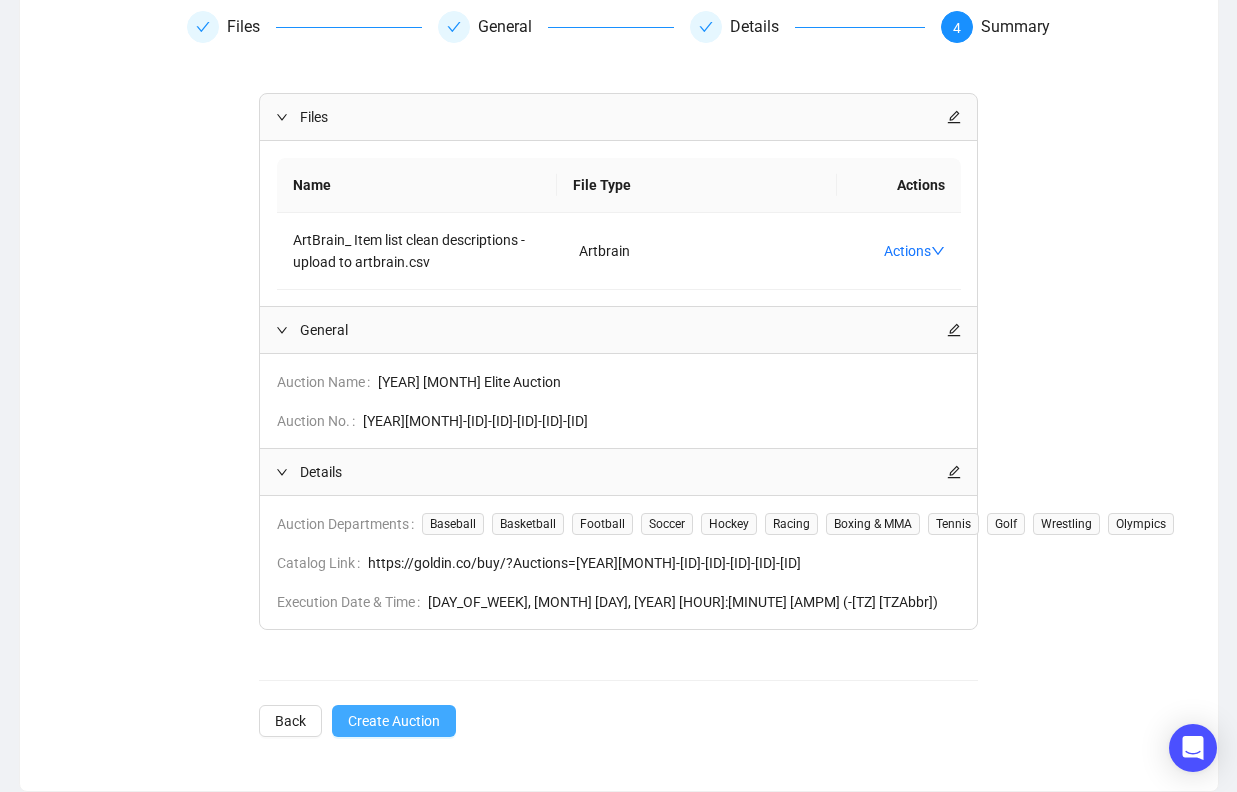 click on "Create Auction" at bounding box center (394, 721) 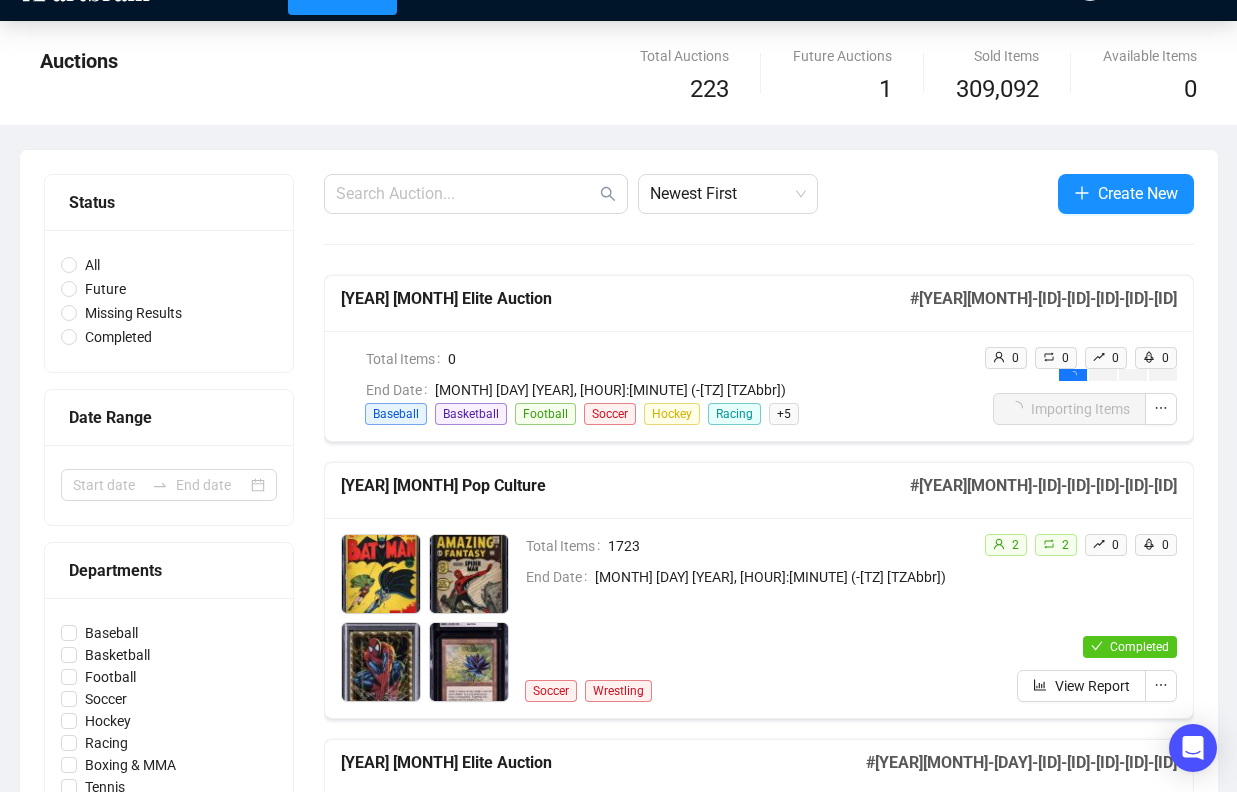 scroll, scrollTop: 0, scrollLeft: 0, axis: both 